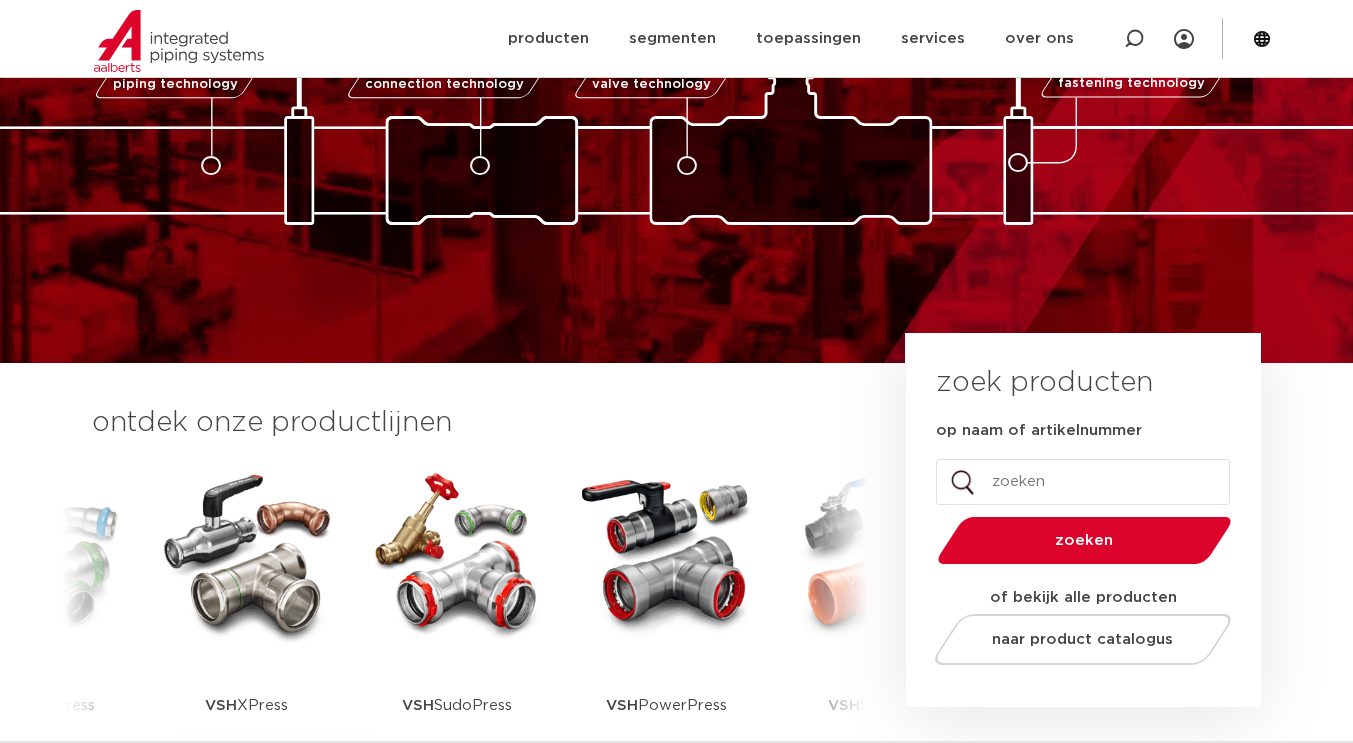 scroll, scrollTop: 365, scrollLeft: 0, axis: vertical 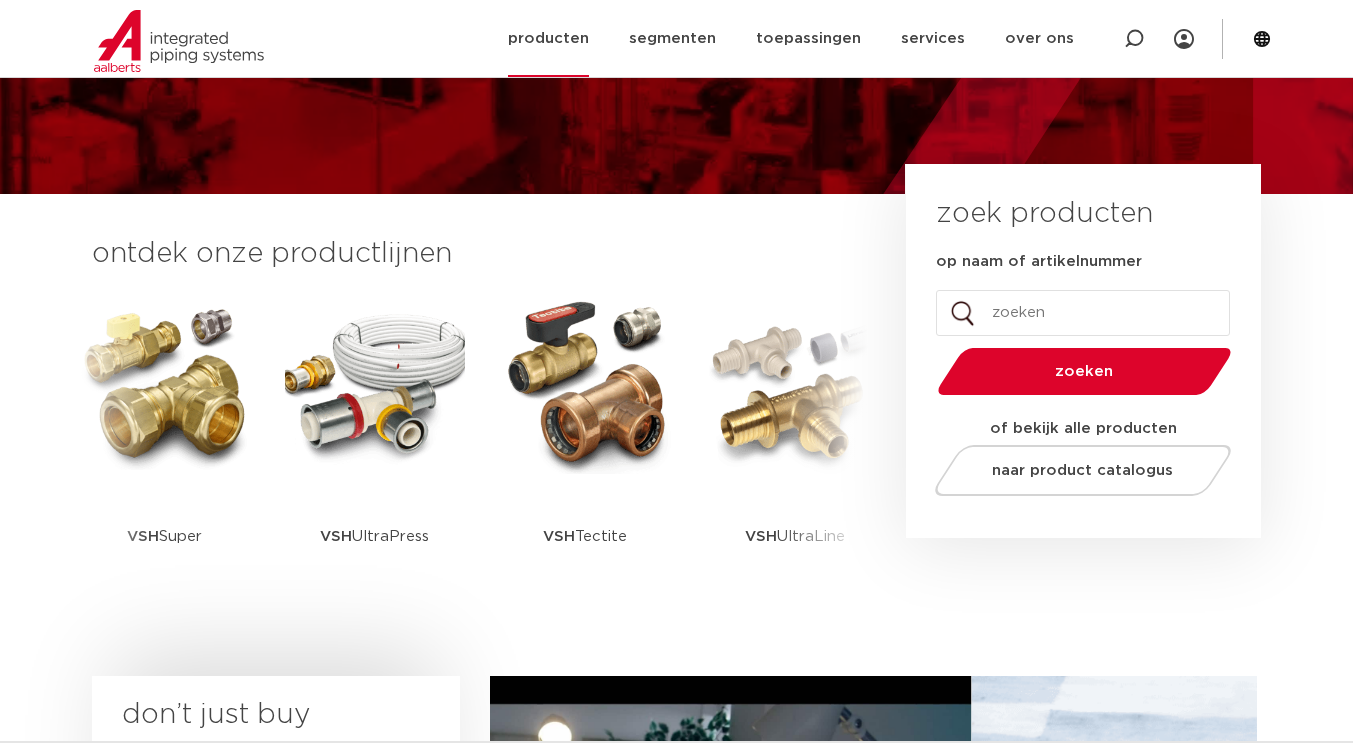 click on "producten" 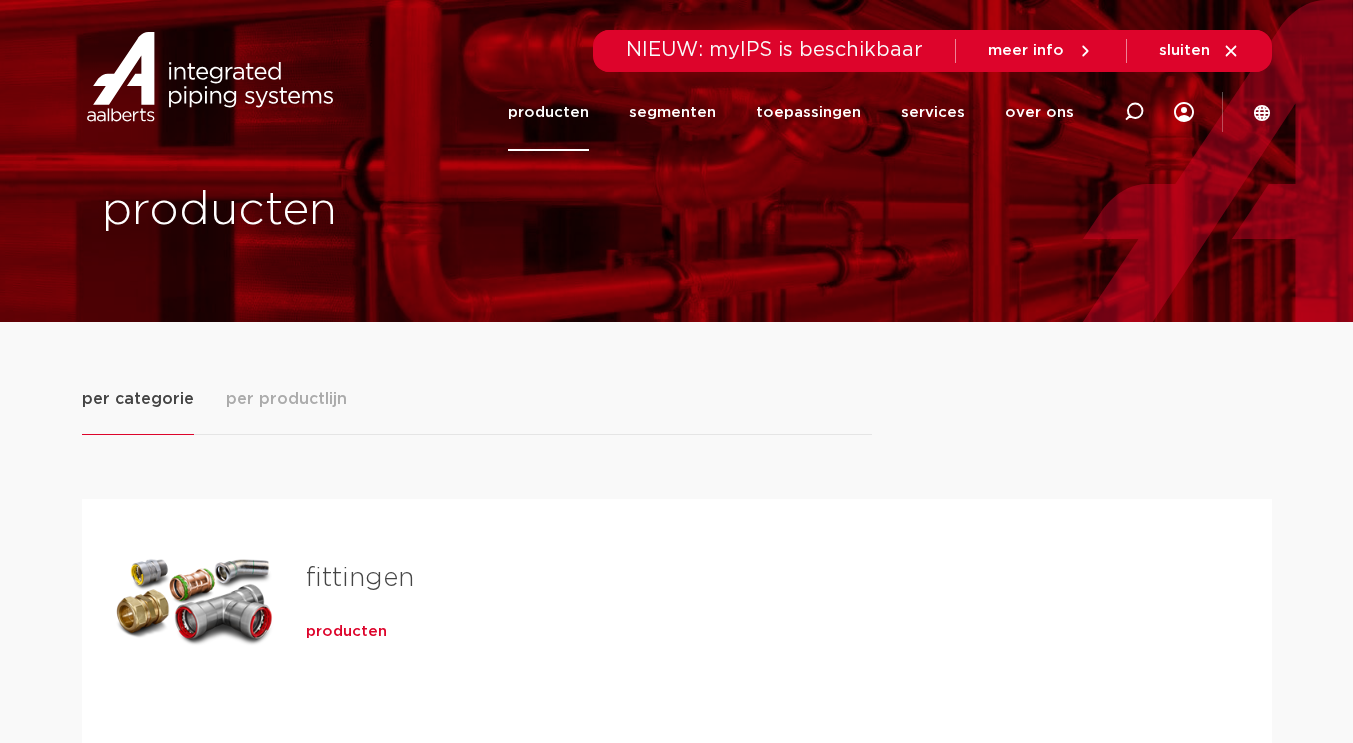 scroll, scrollTop: 0, scrollLeft: 0, axis: both 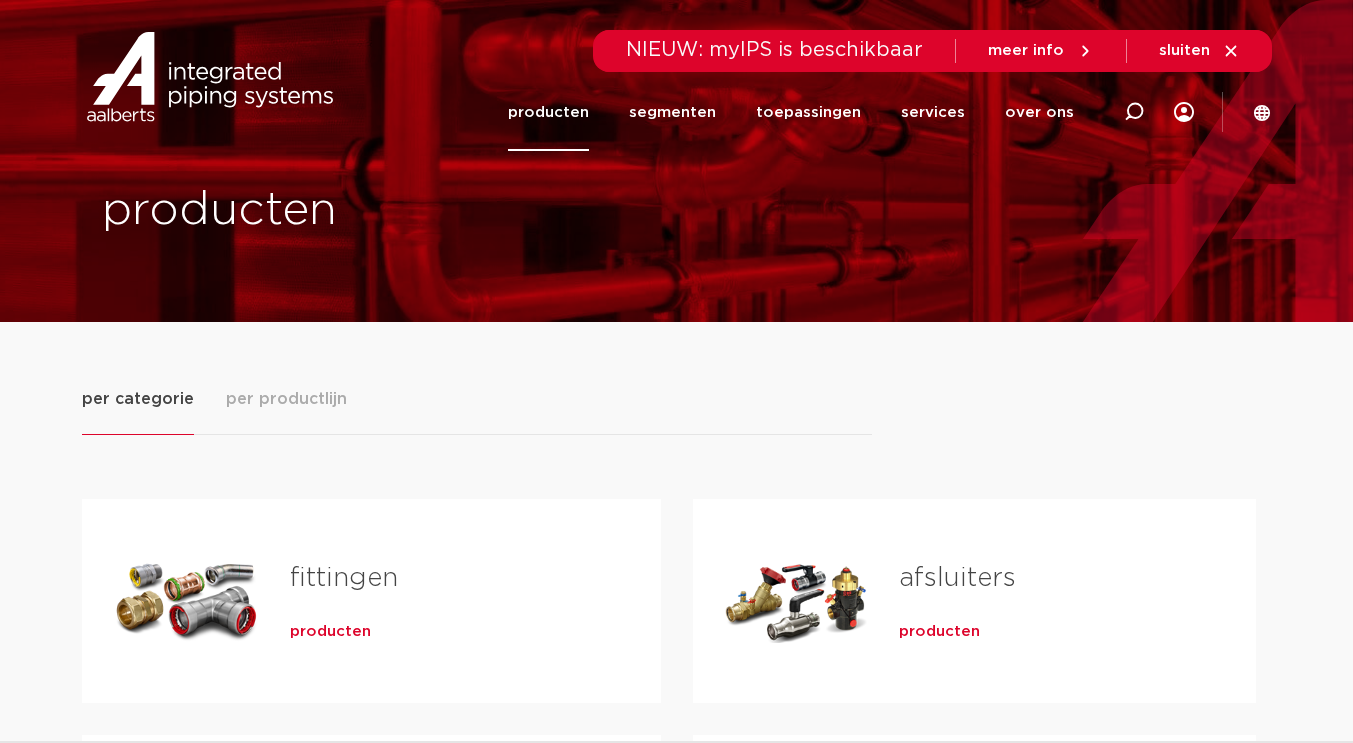 click on "producten" at bounding box center [939, 632] 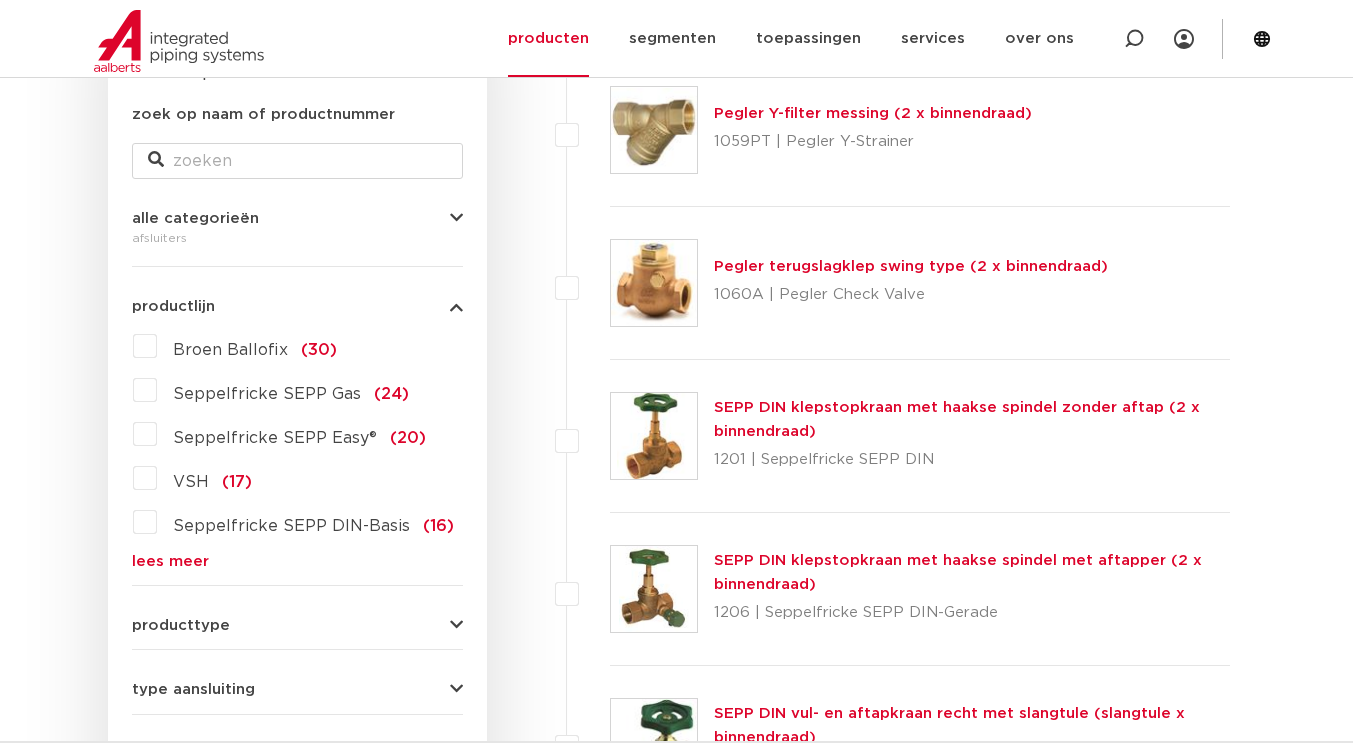 scroll, scrollTop: 379, scrollLeft: 0, axis: vertical 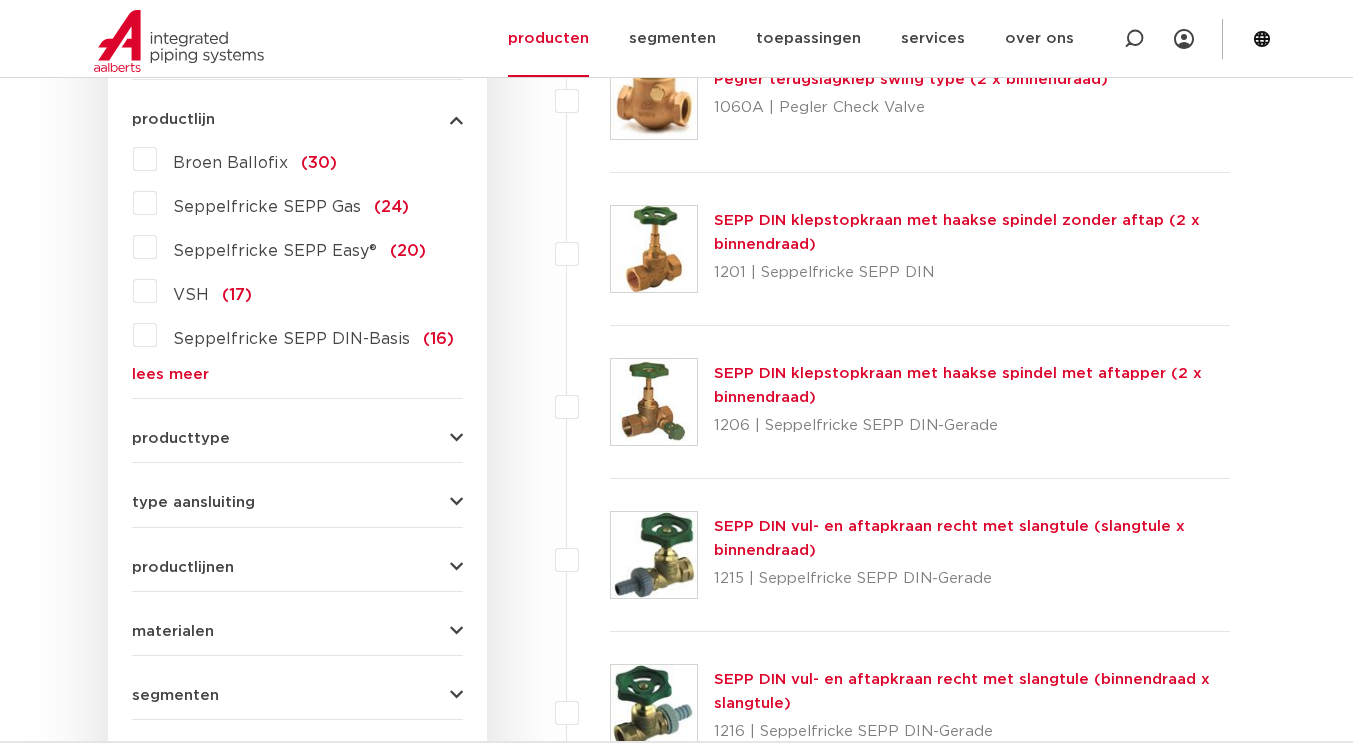 click on "producttype" at bounding box center (181, 438) 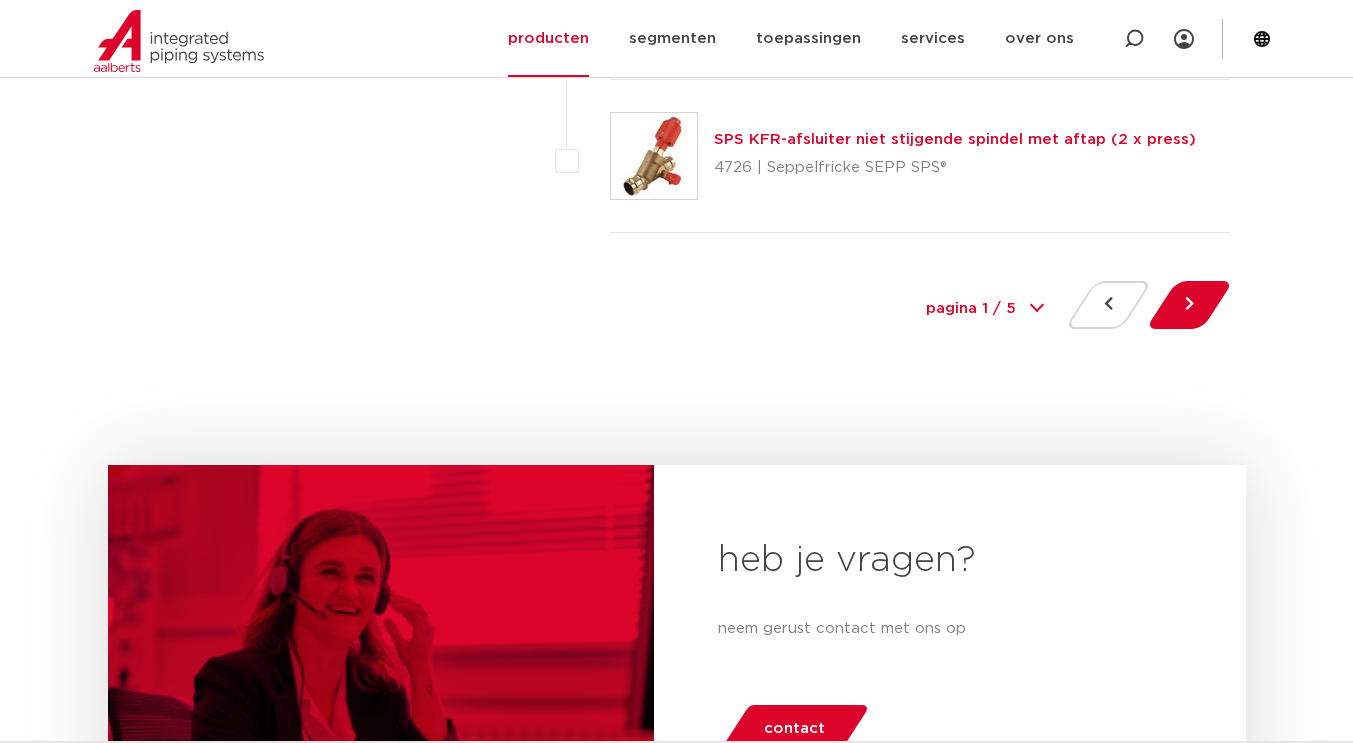 scroll, scrollTop: 9379, scrollLeft: 0, axis: vertical 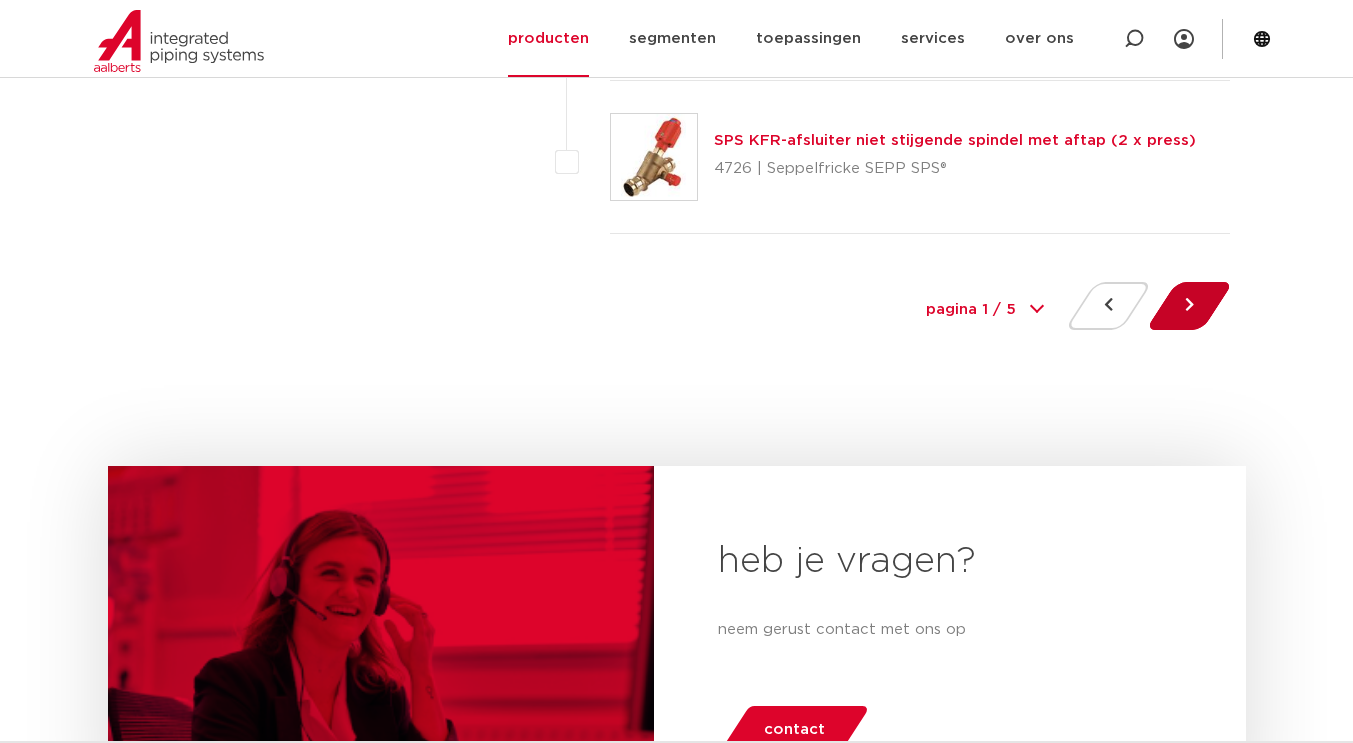 click at bounding box center (1189, 306) 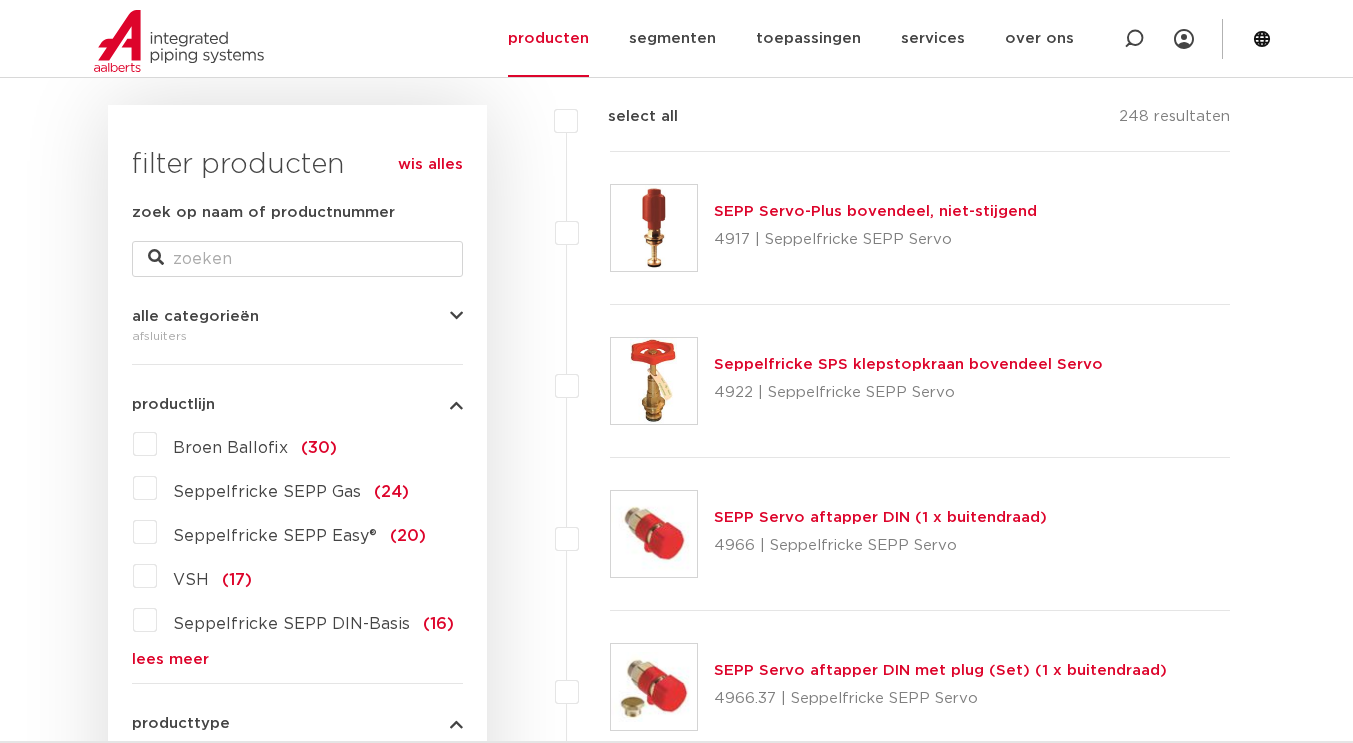 scroll, scrollTop: 822, scrollLeft: 0, axis: vertical 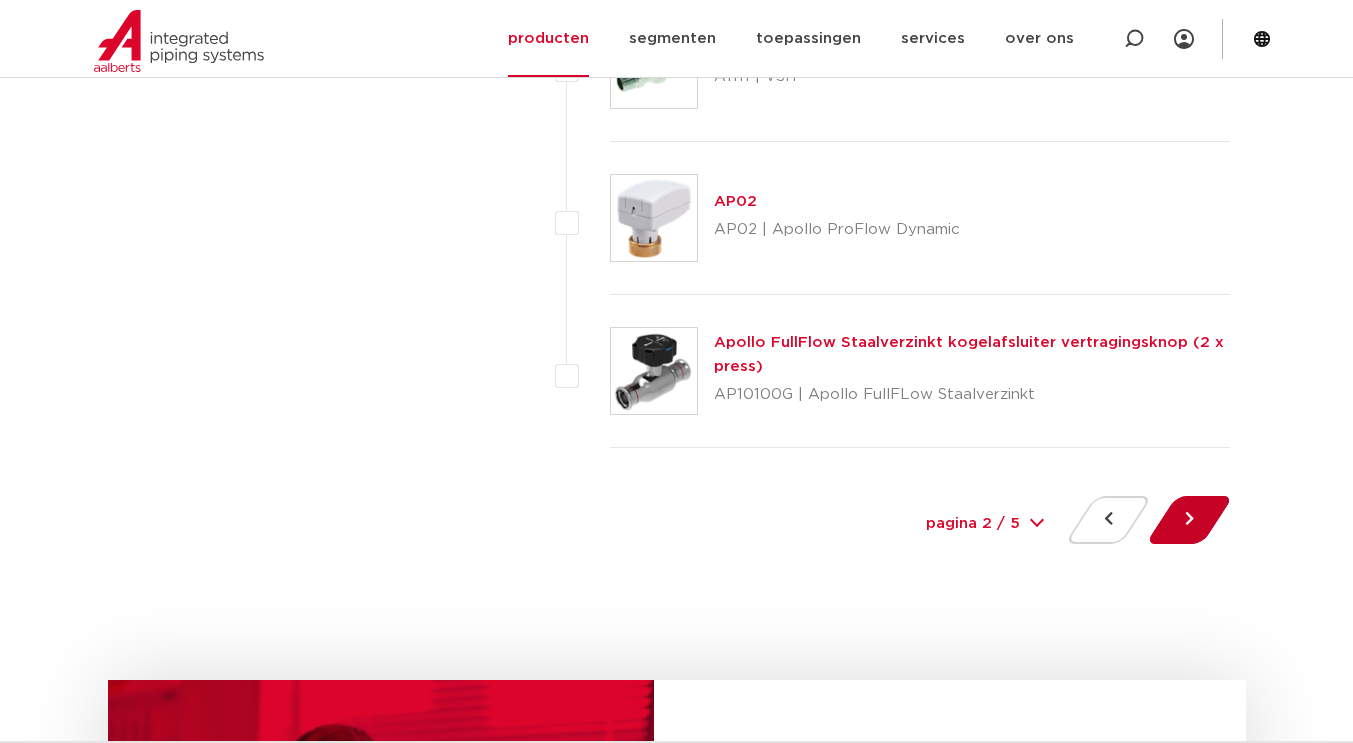 click at bounding box center (1189, 520) 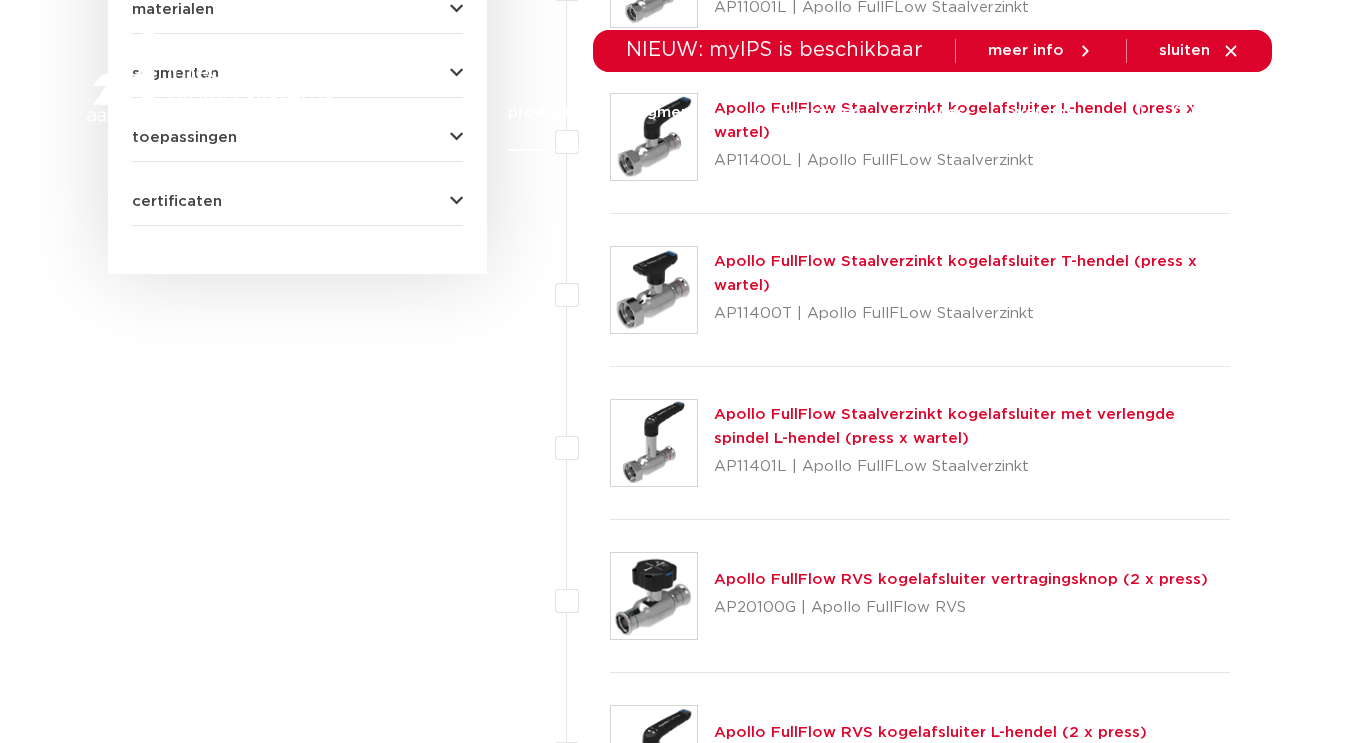 scroll, scrollTop: 0, scrollLeft: 0, axis: both 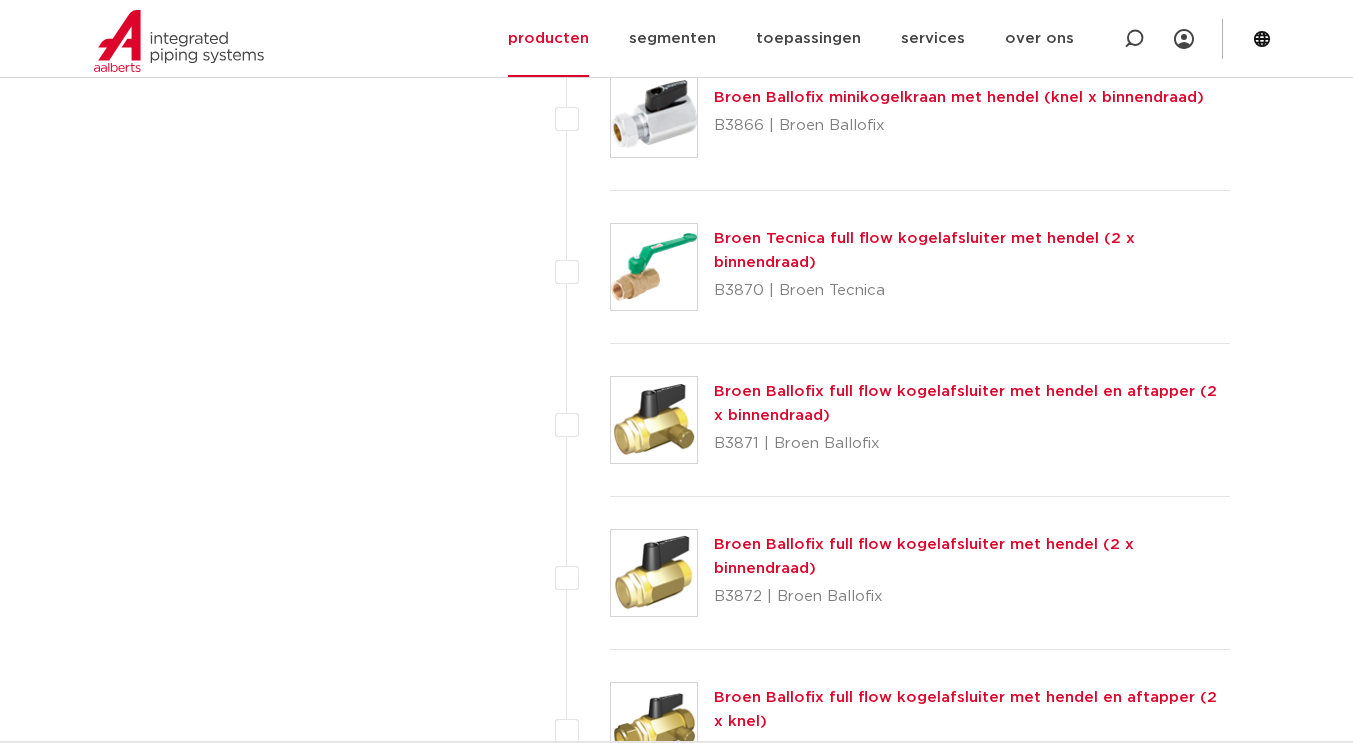 click on "Broen Ballofix full flow kogelafsluiter met hendel  (2 x binnendraad)
B3872
| Broen Ballofix" at bounding box center (920, 573) 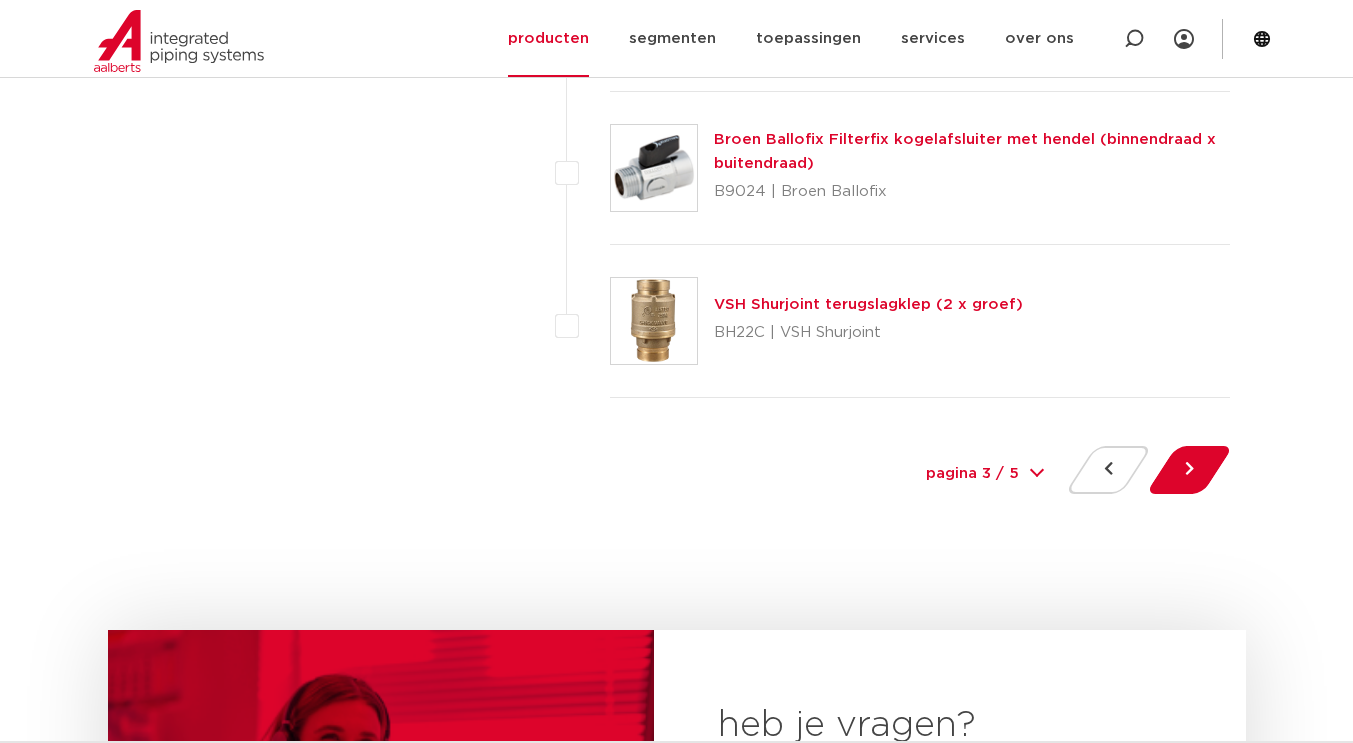 scroll, scrollTop: 9217, scrollLeft: 0, axis: vertical 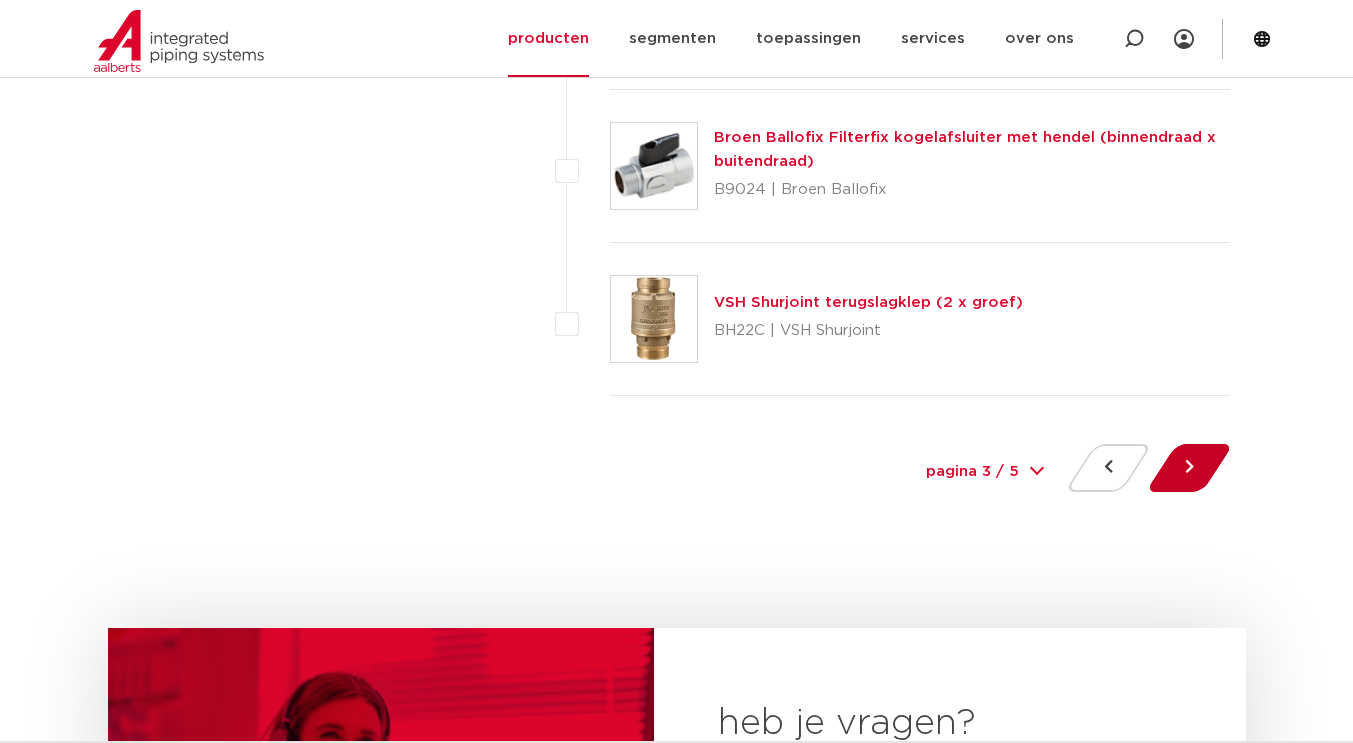 click at bounding box center (1189, 468) 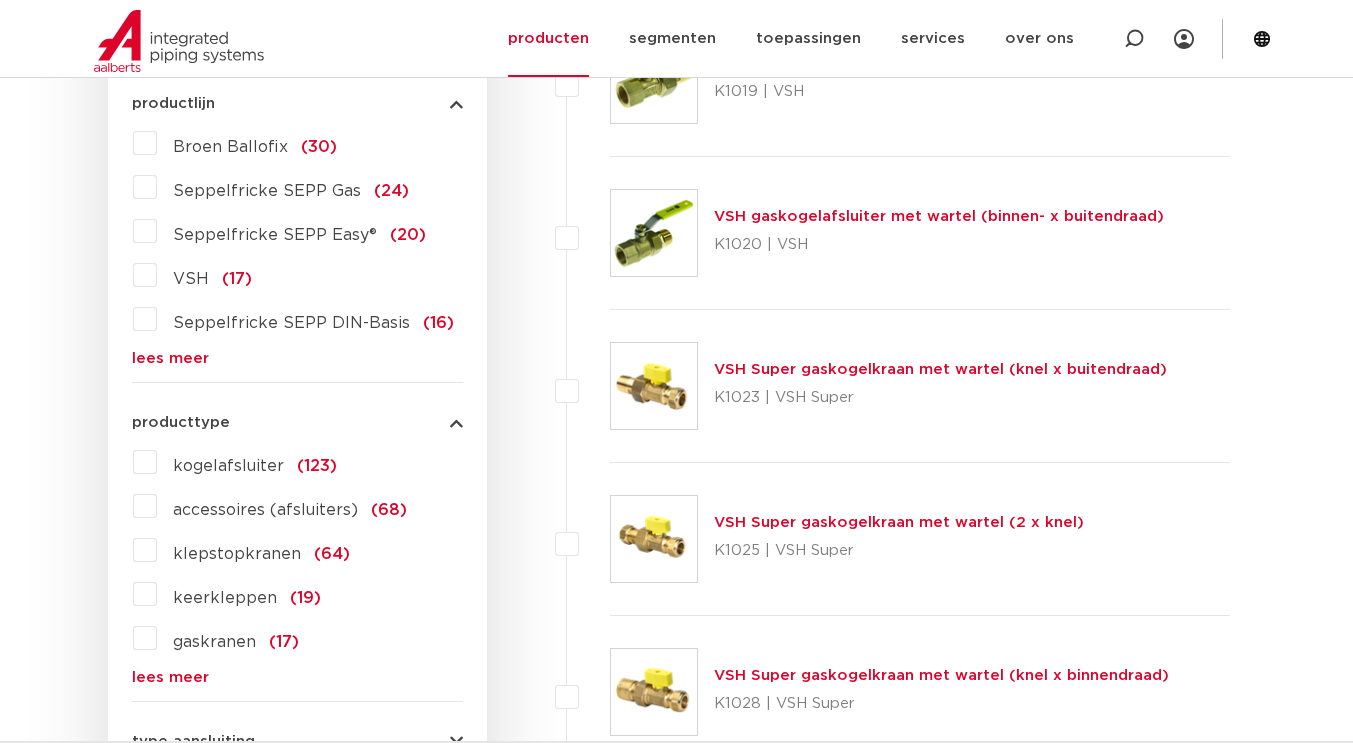 scroll, scrollTop: 0, scrollLeft: 0, axis: both 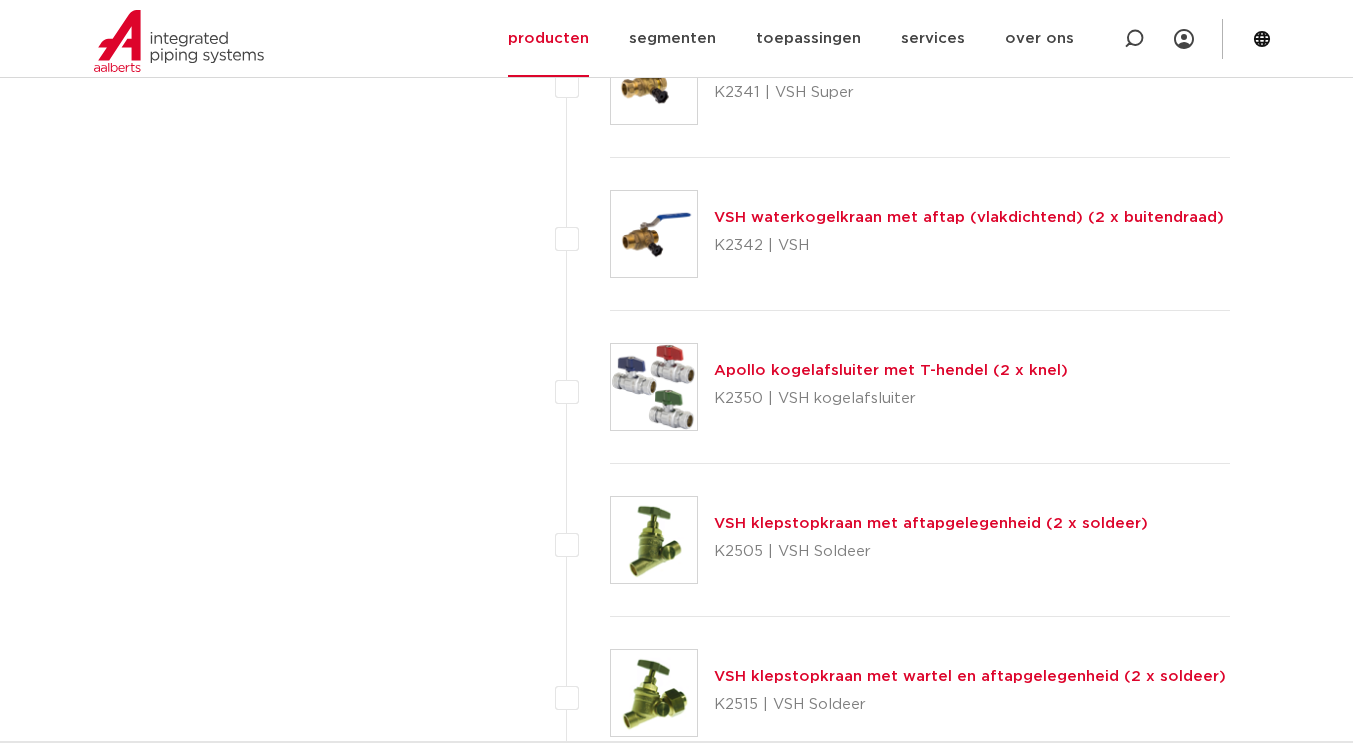 click on "Apollo kogelafsluiter met T-hendel (2 x knel)" at bounding box center (891, 370) 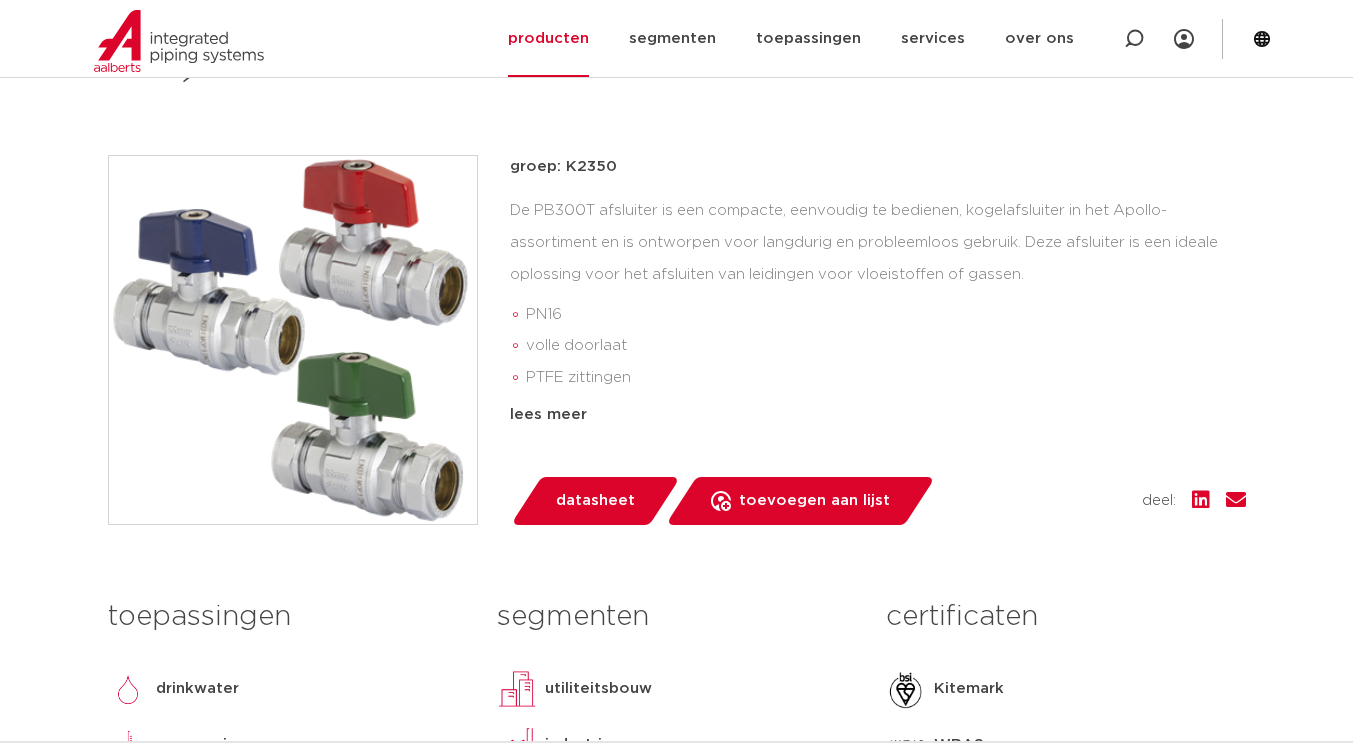 scroll, scrollTop: 0, scrollLeft: 0, axis: both 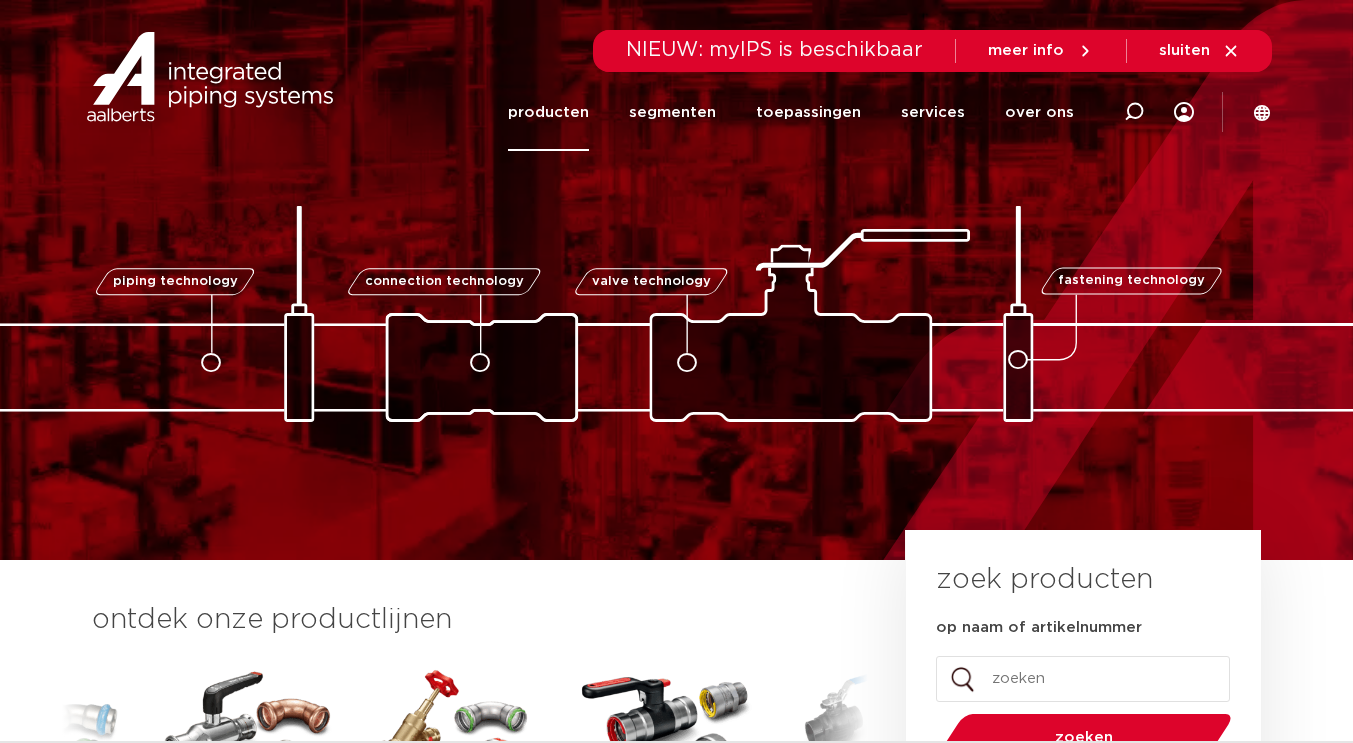 click on "producten" 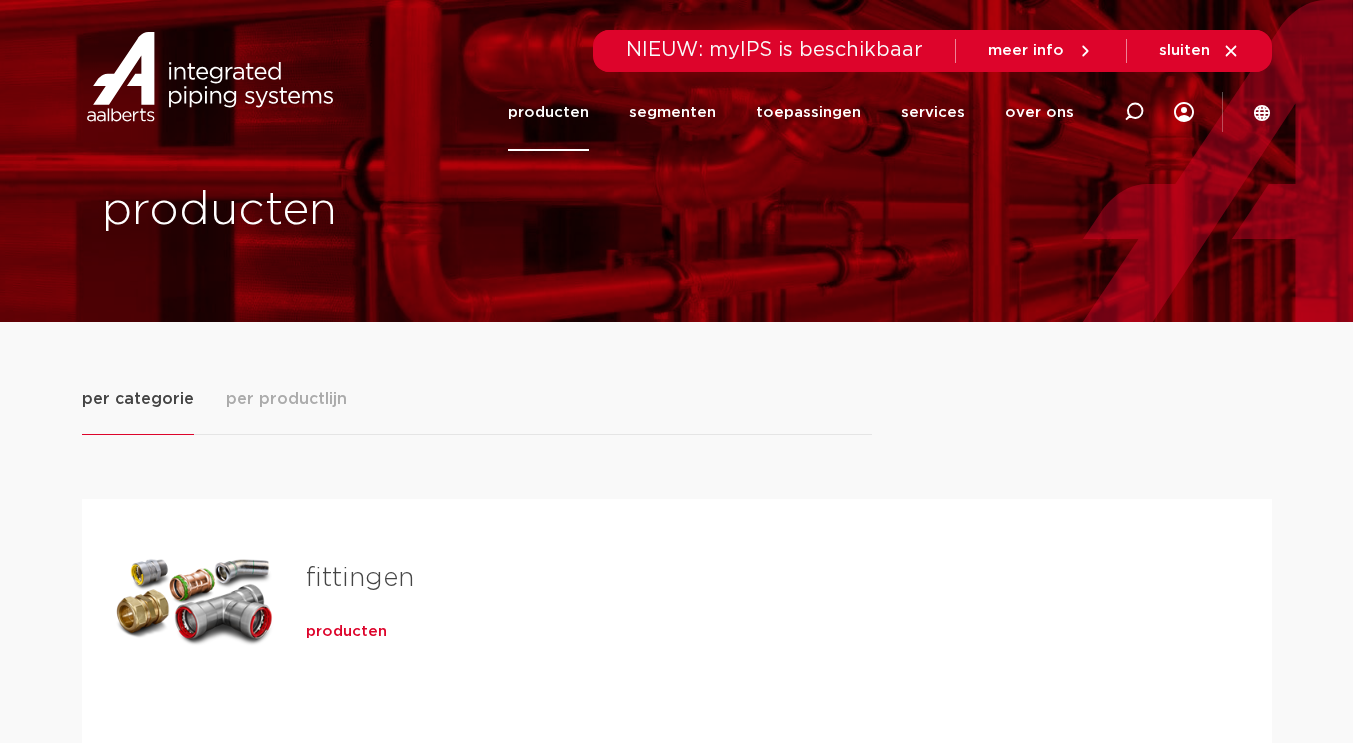 scroll, scrollTop: 0, scrollLeft: 0, axis: both 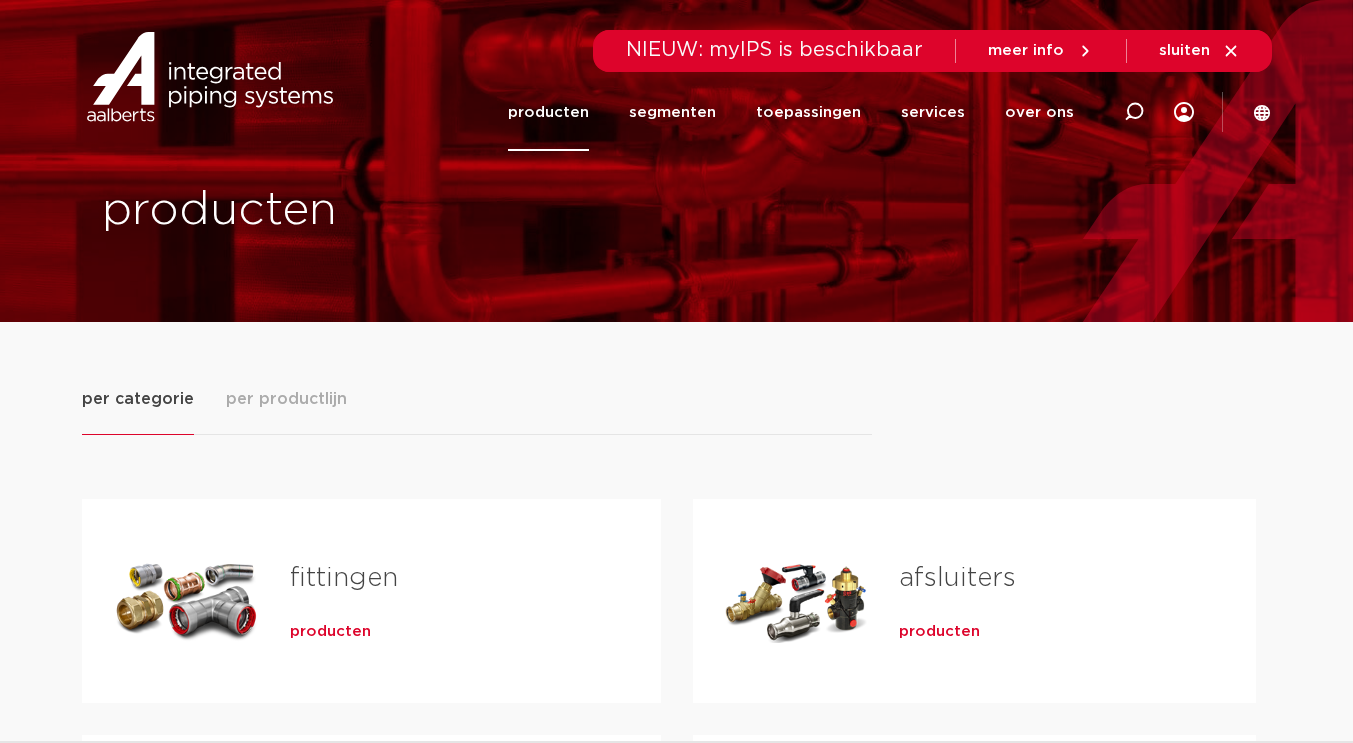 click on "producten" at bounding box center (939, 632) 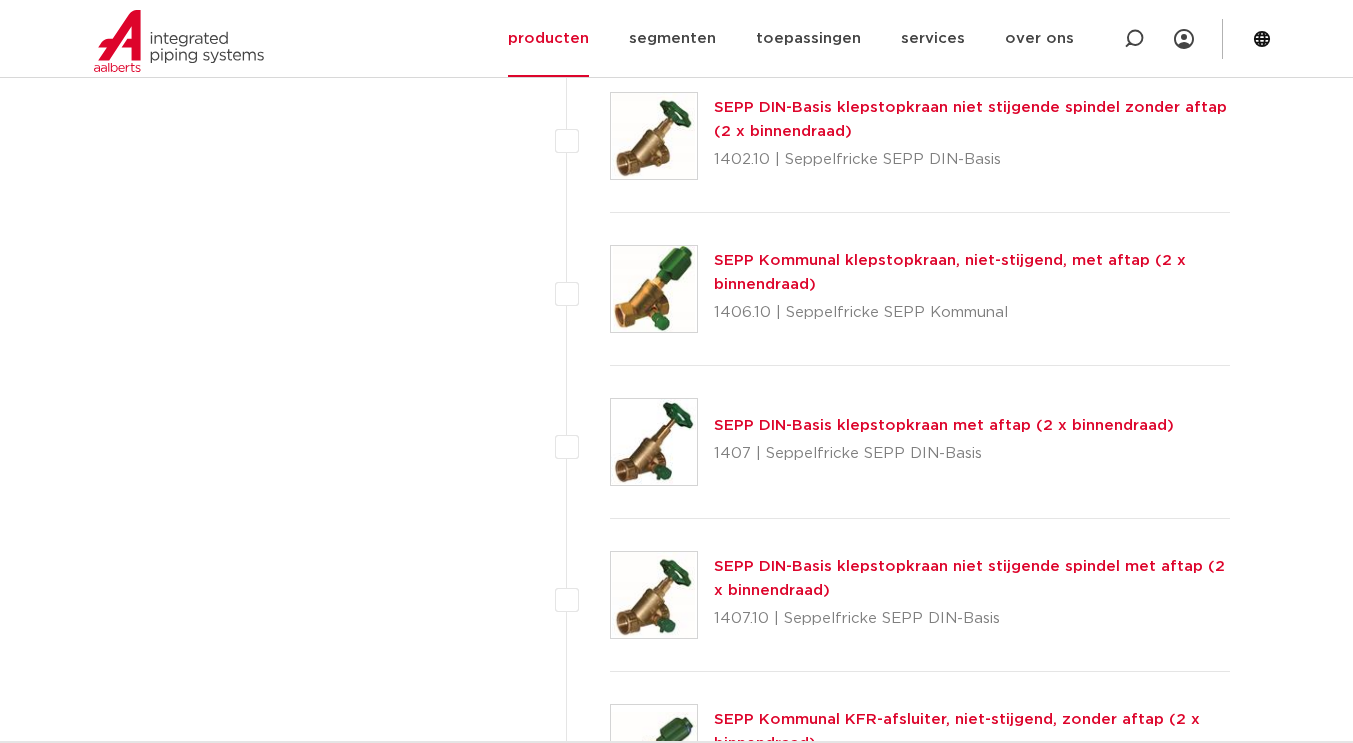 scroll, scrollTop: 1958, scrollLeft: 0, axis: vertical 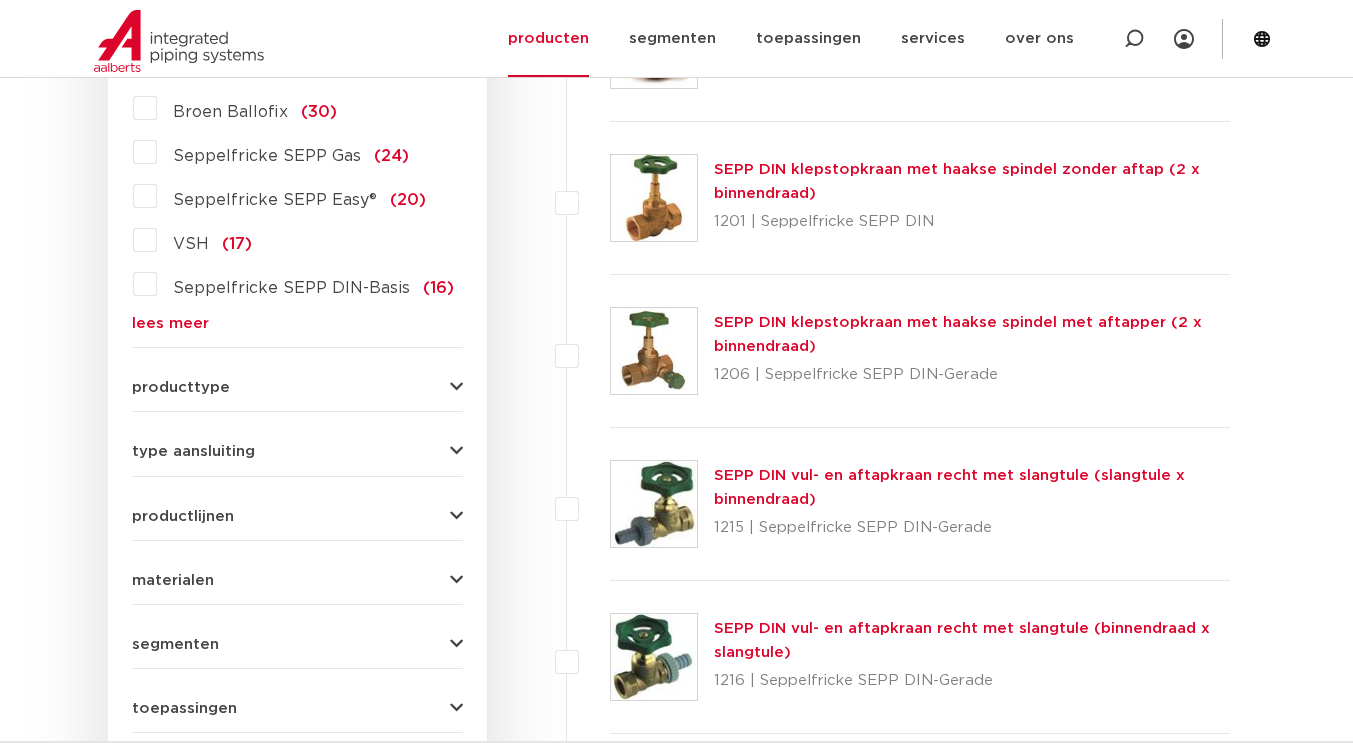 click on "producttype" at bounding box center [297, 387] 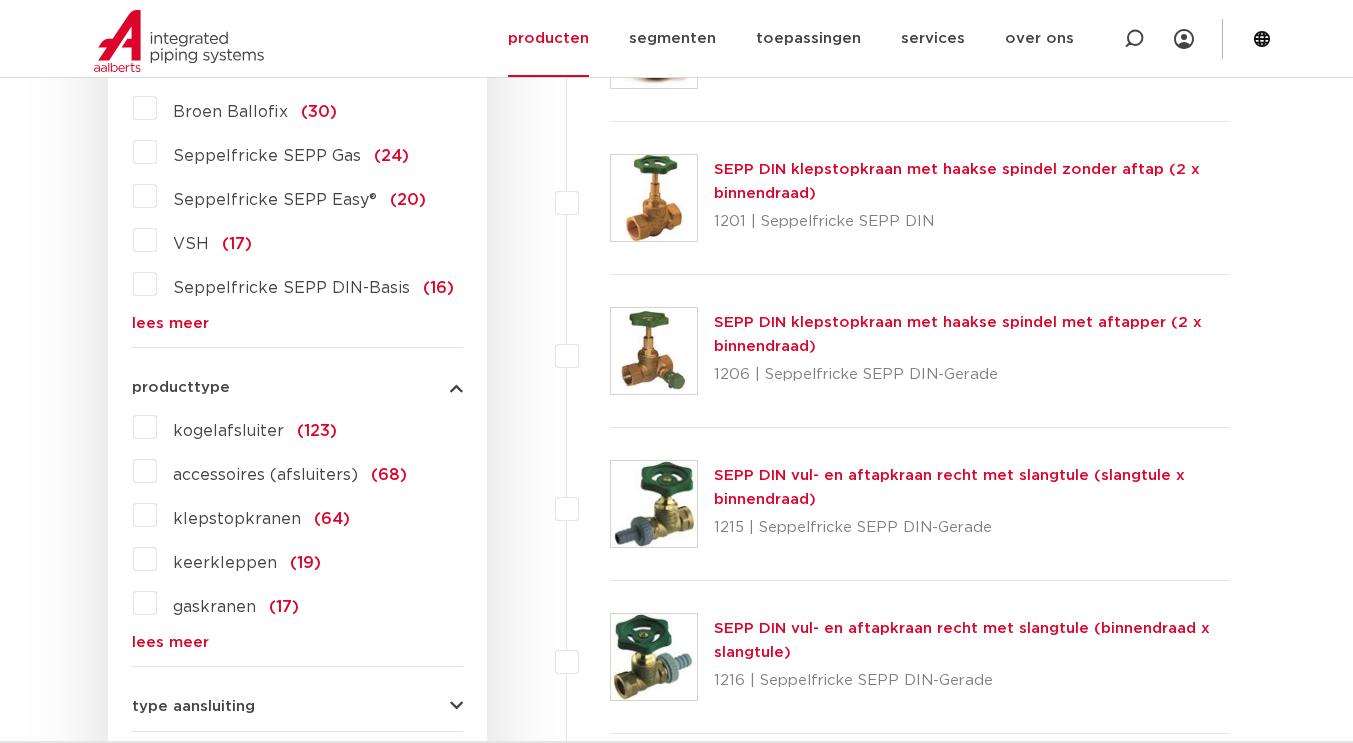click on "kogelafsluiter
(123)" at bounding box center (247, 427) 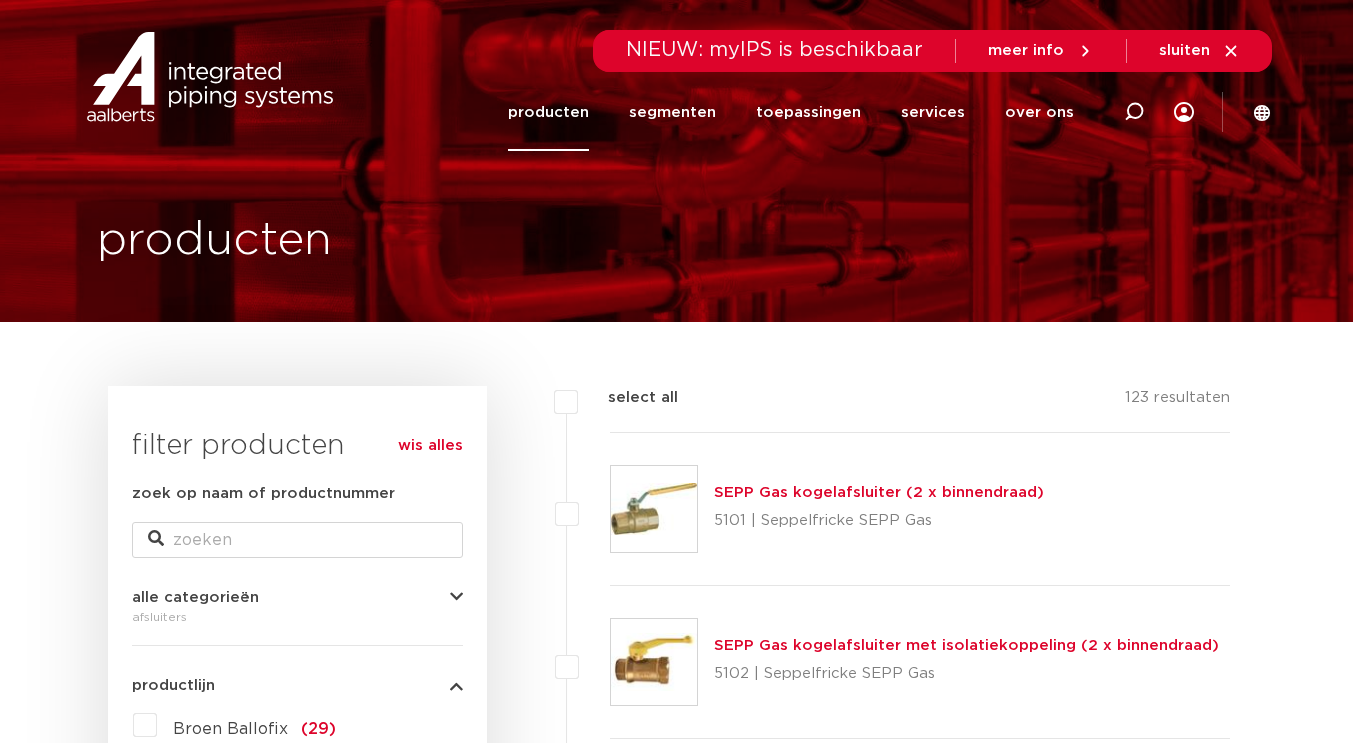 scroll, scrollTop: 627, scrollLeft: 0, axis: vertical 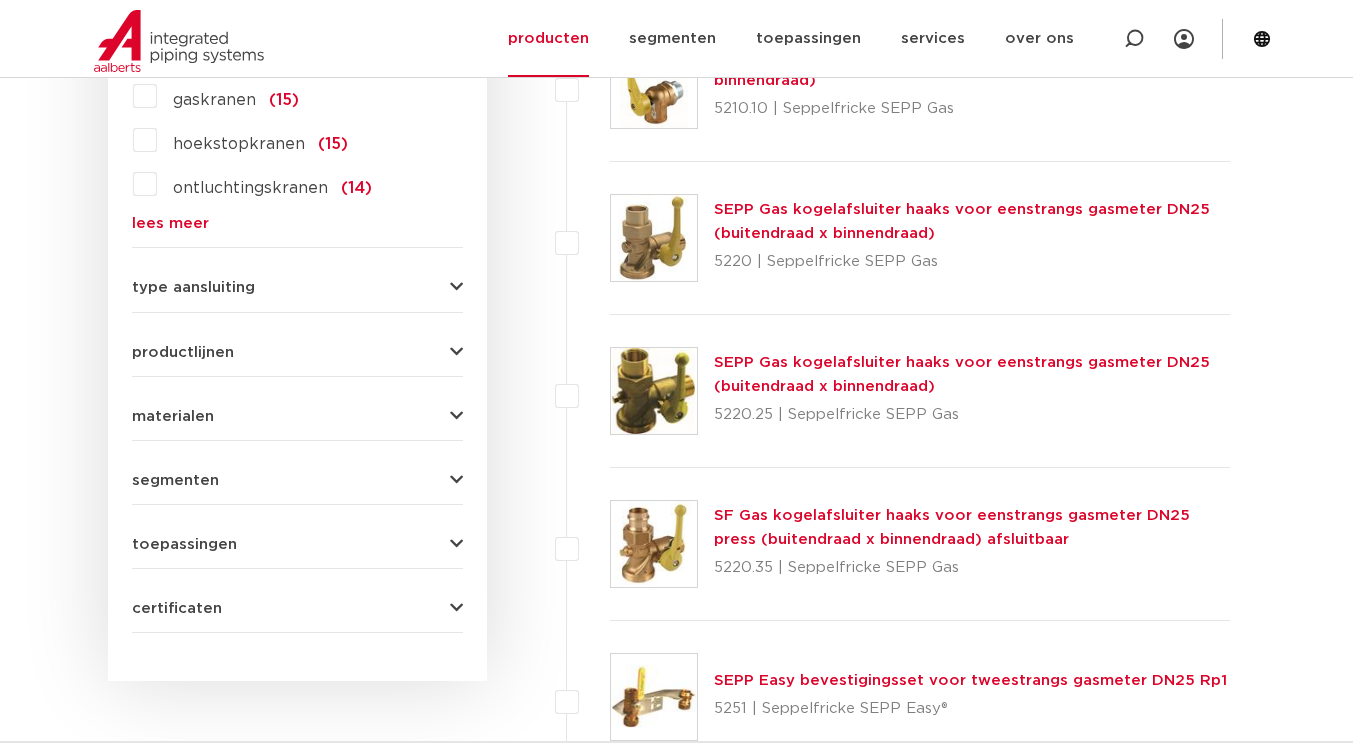 click on "toepassingen" at bounding box center [297, 544] 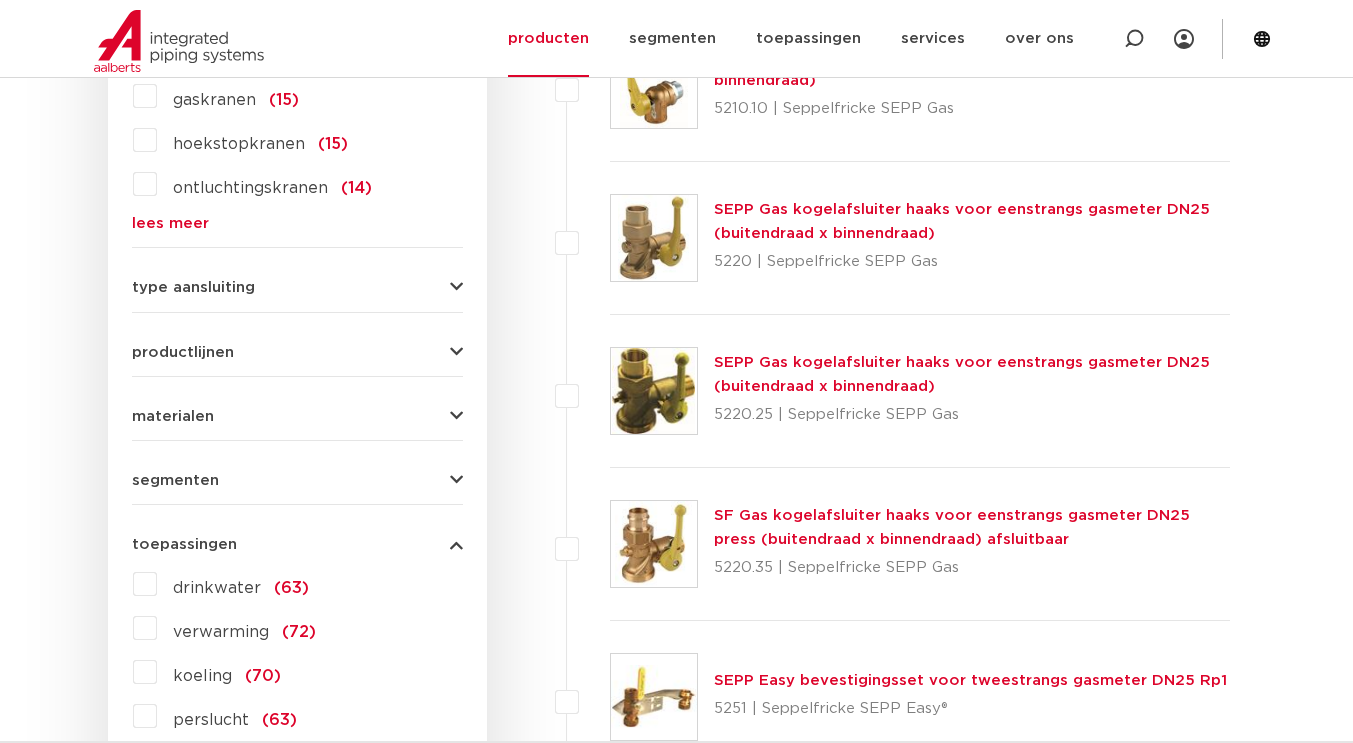 click on "verwarming
(72)" at bounding box center [236, 628] 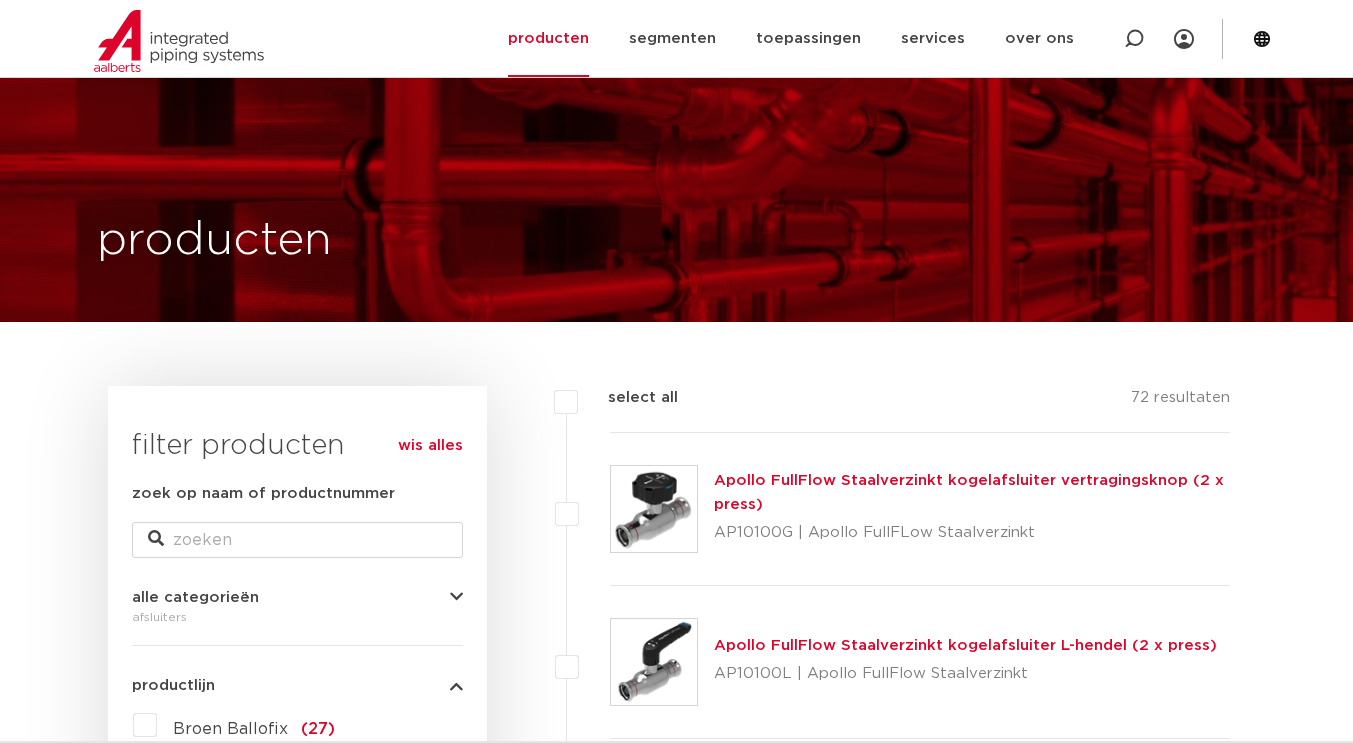 scroll, scrollTop: 894, scrollLeft: 0, axis: vertical 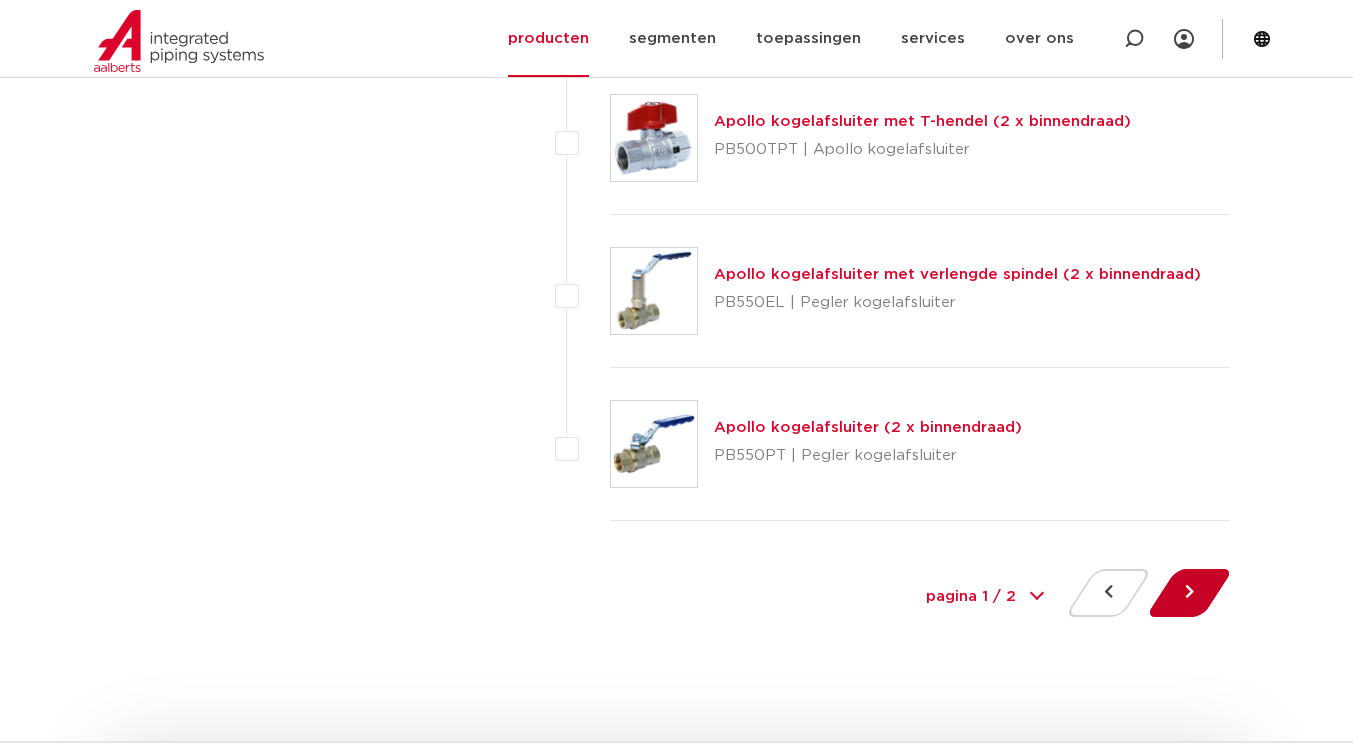 drag, startPoint x: 928, startPoint y: 548, endPoint x: 1193, endPoint y: 593, distance: 268.7936 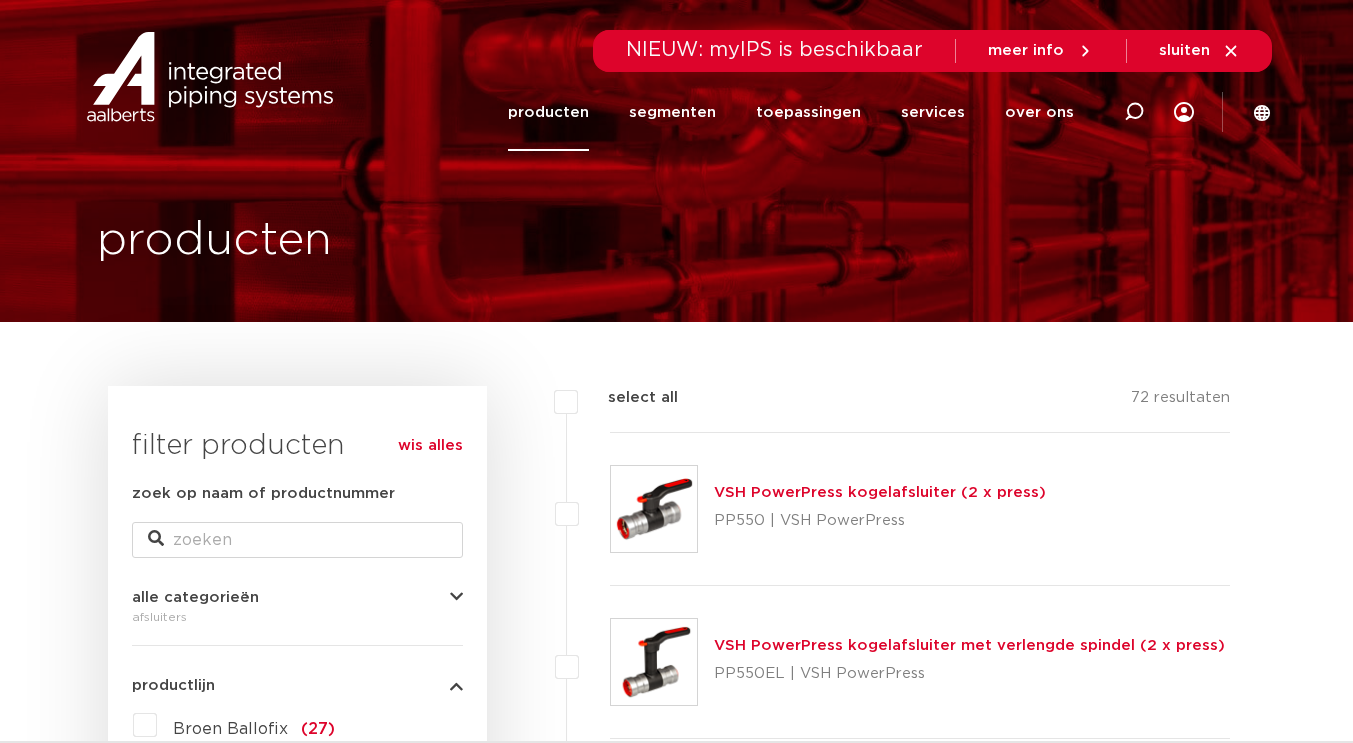 scroll, scrollTop: 0, scrollLeft: 0, axis: both 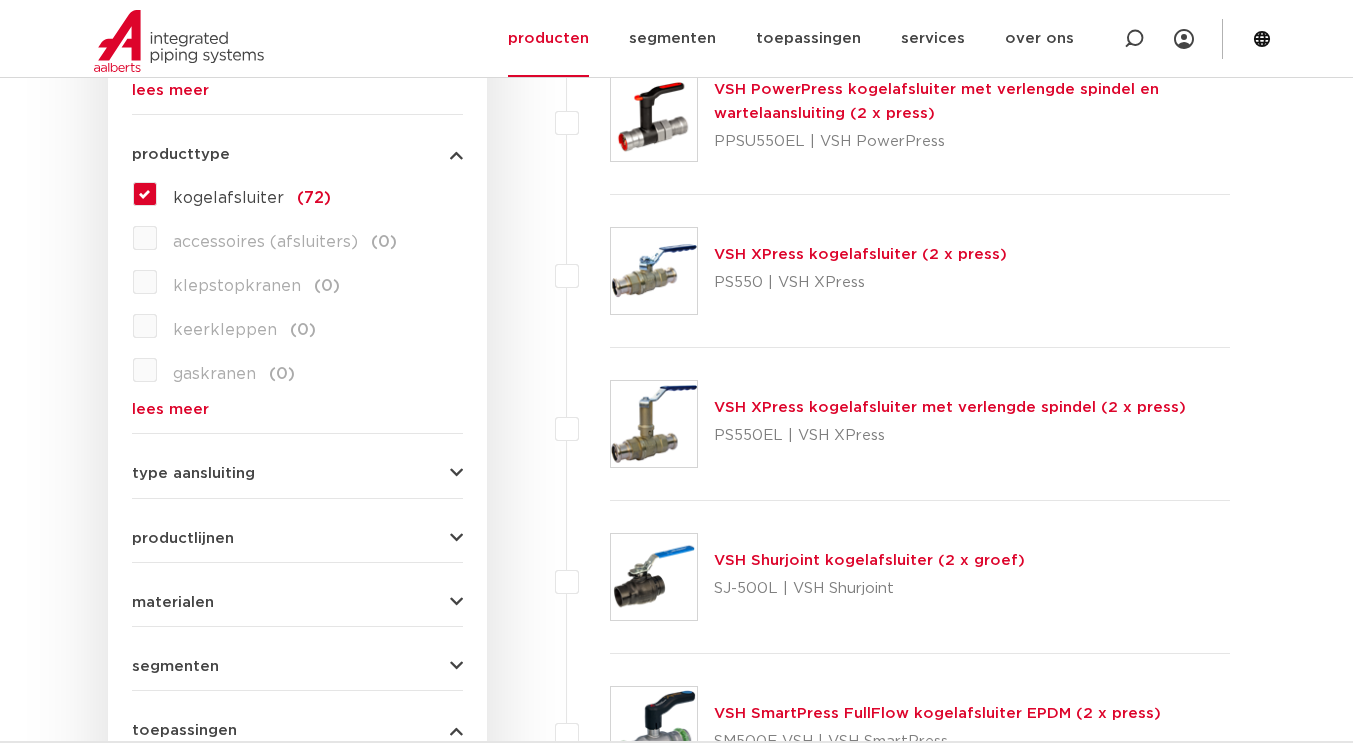 click on "kogelafsluiter
(72)" at bounding box center (244, 194) 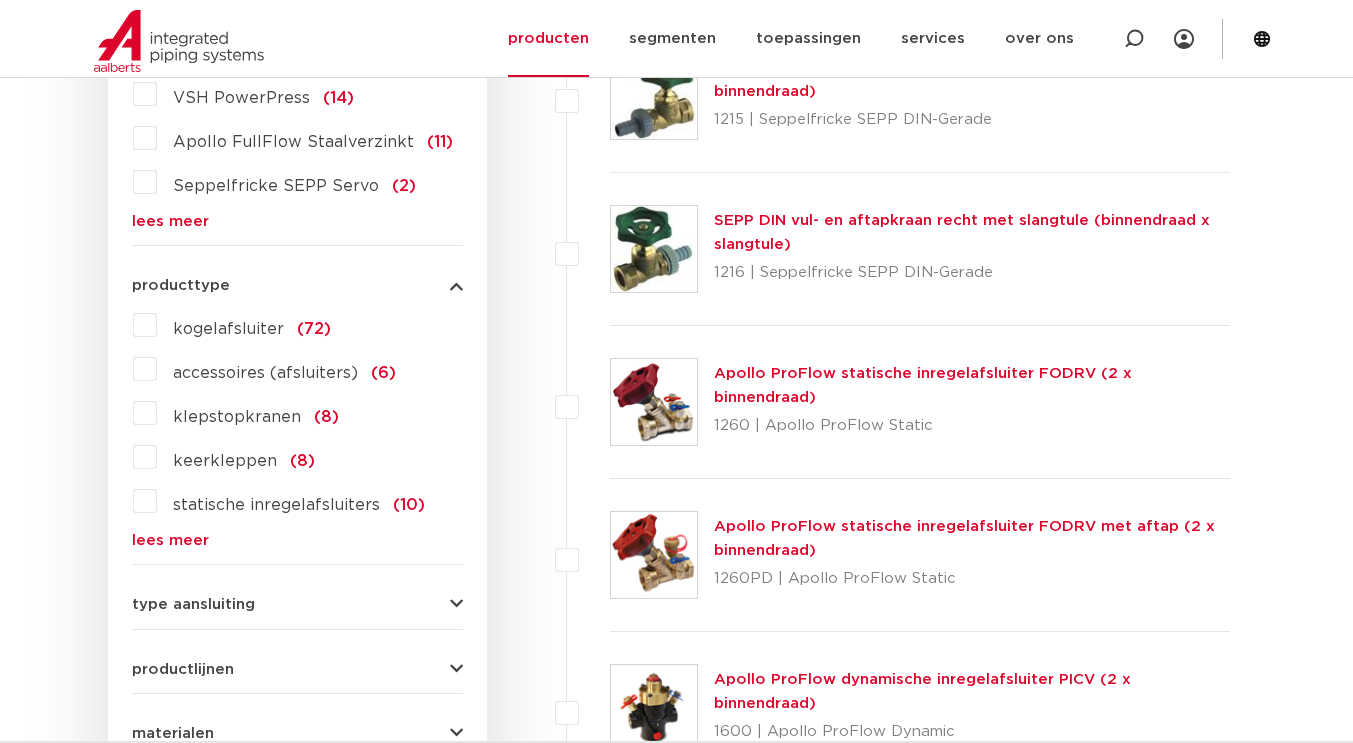 scroll, scrollTop: 849, scrollLeft: 0, axis: vertical 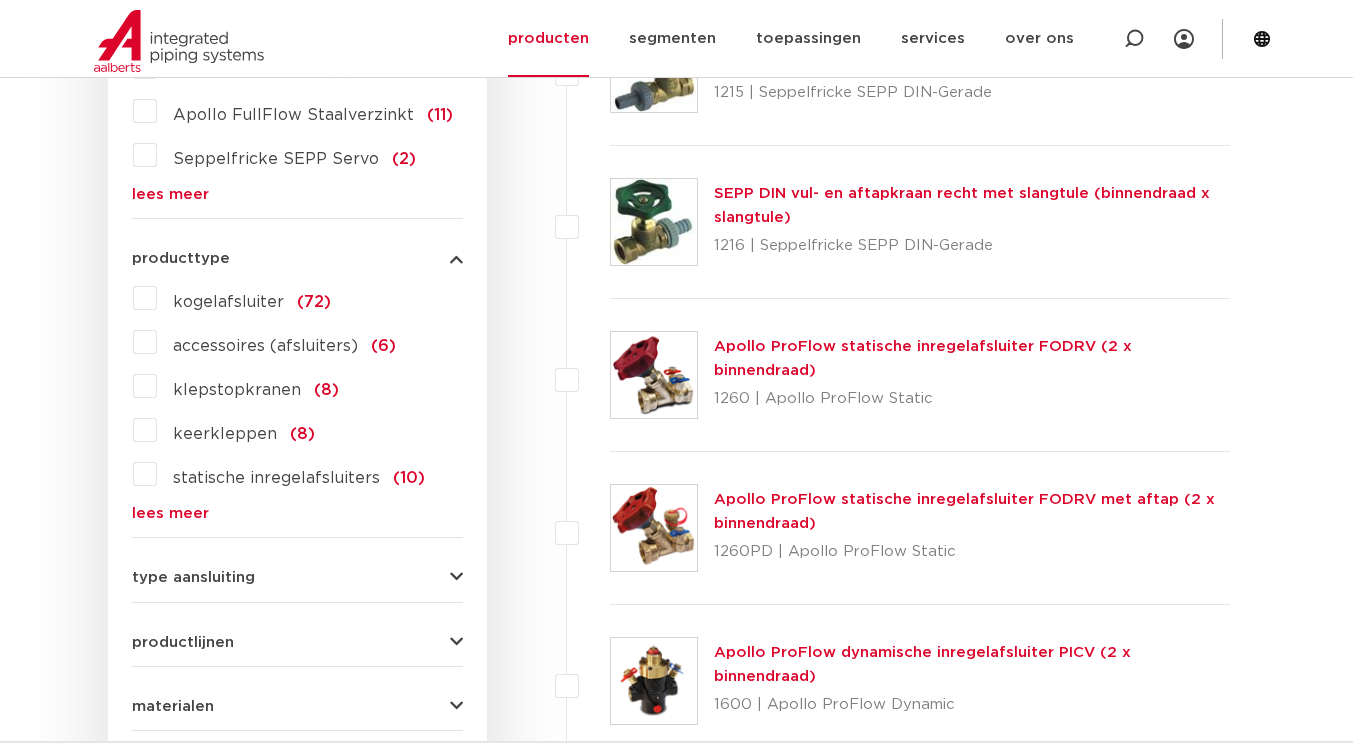 click on "lees meer" at bounding box center [297, 513] 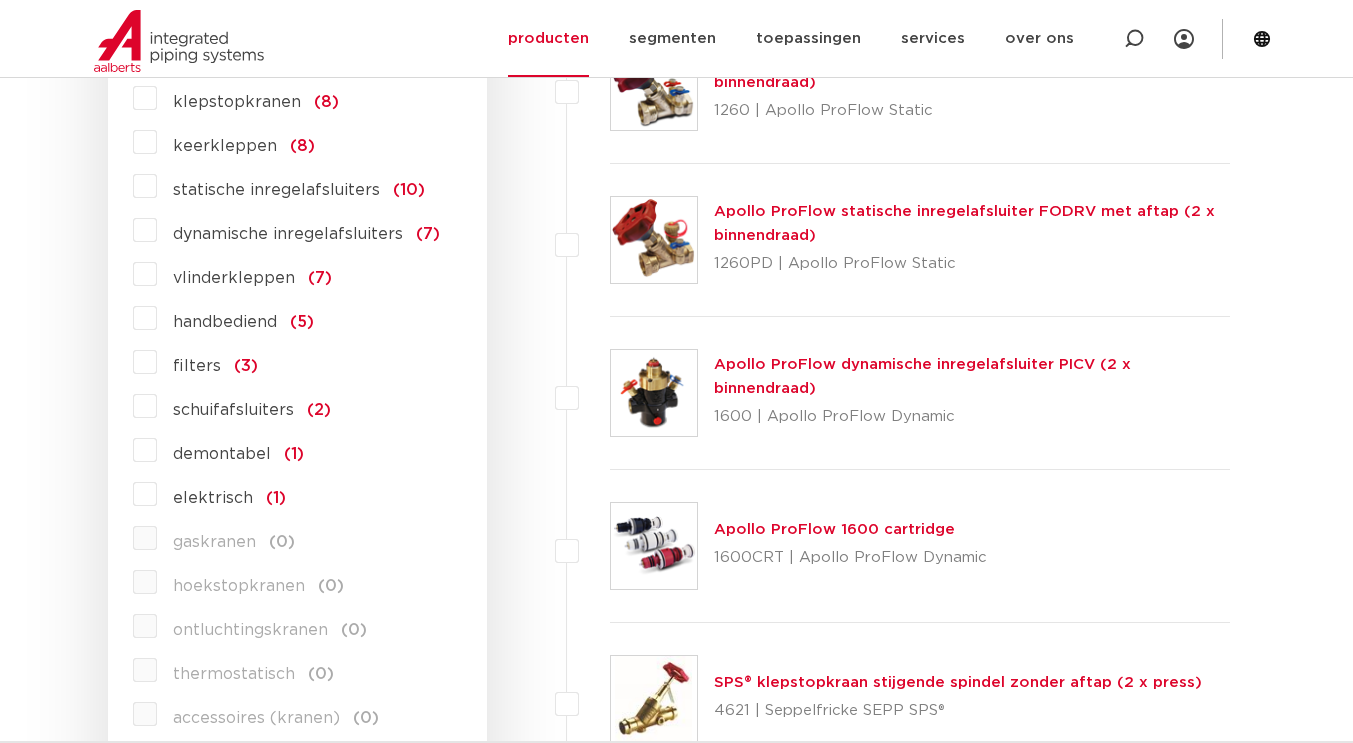 scroll, scrollTop: 1043, scrollLeft: 0, axis: vertical 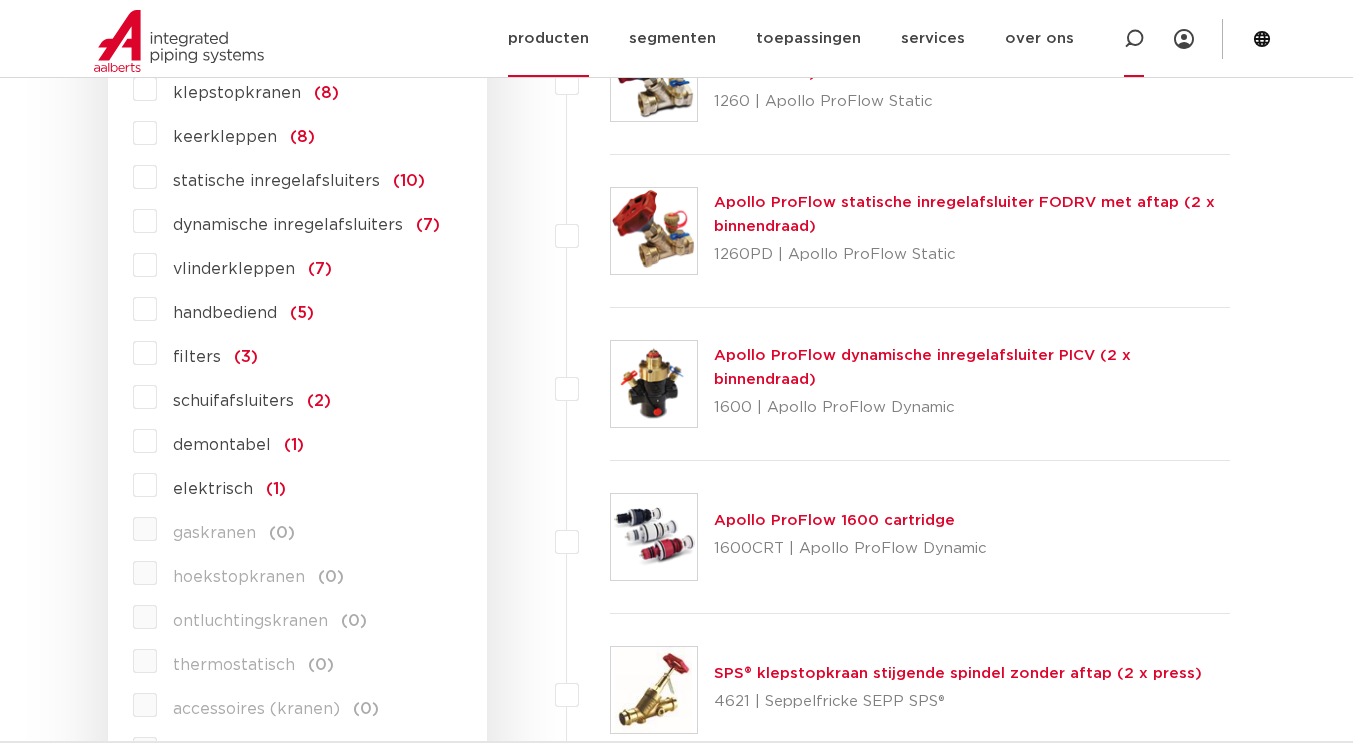 click 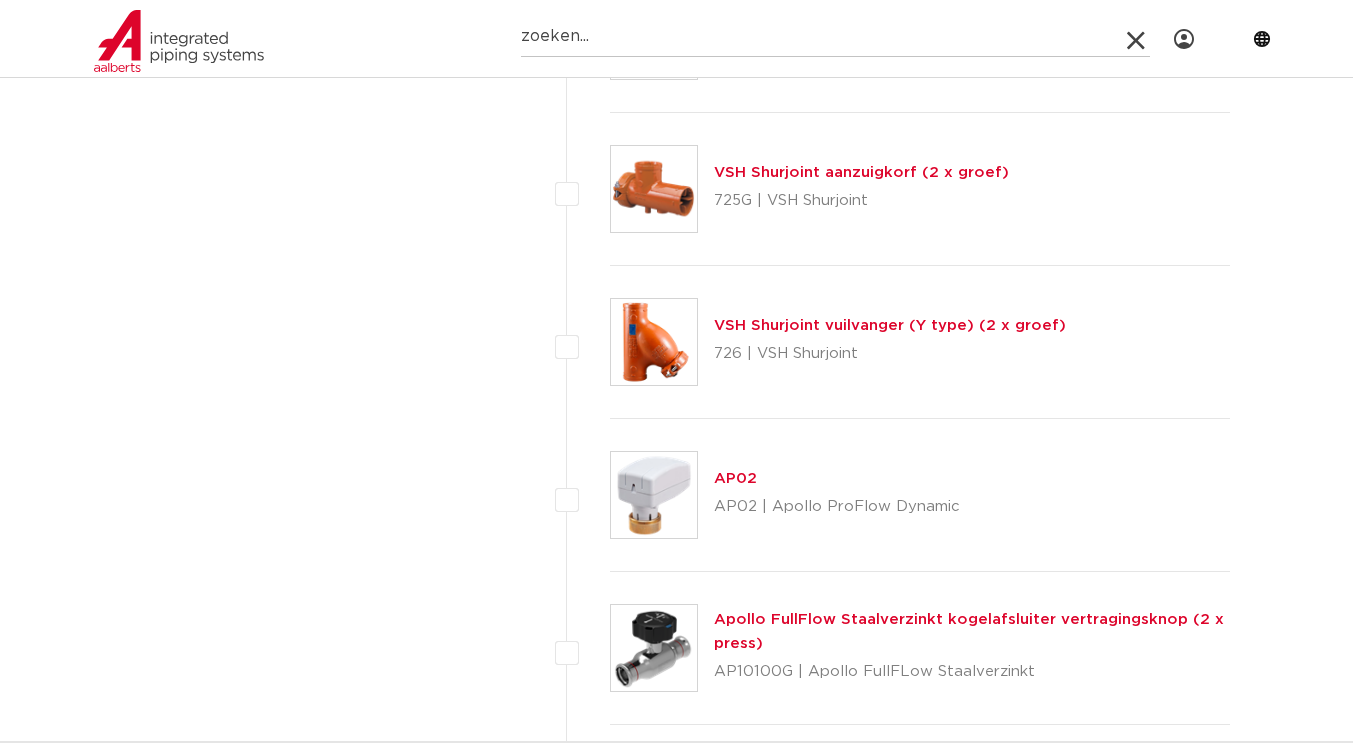 scroll, scrollTop: 2616, scrollLeft: 0, axis: vertical 